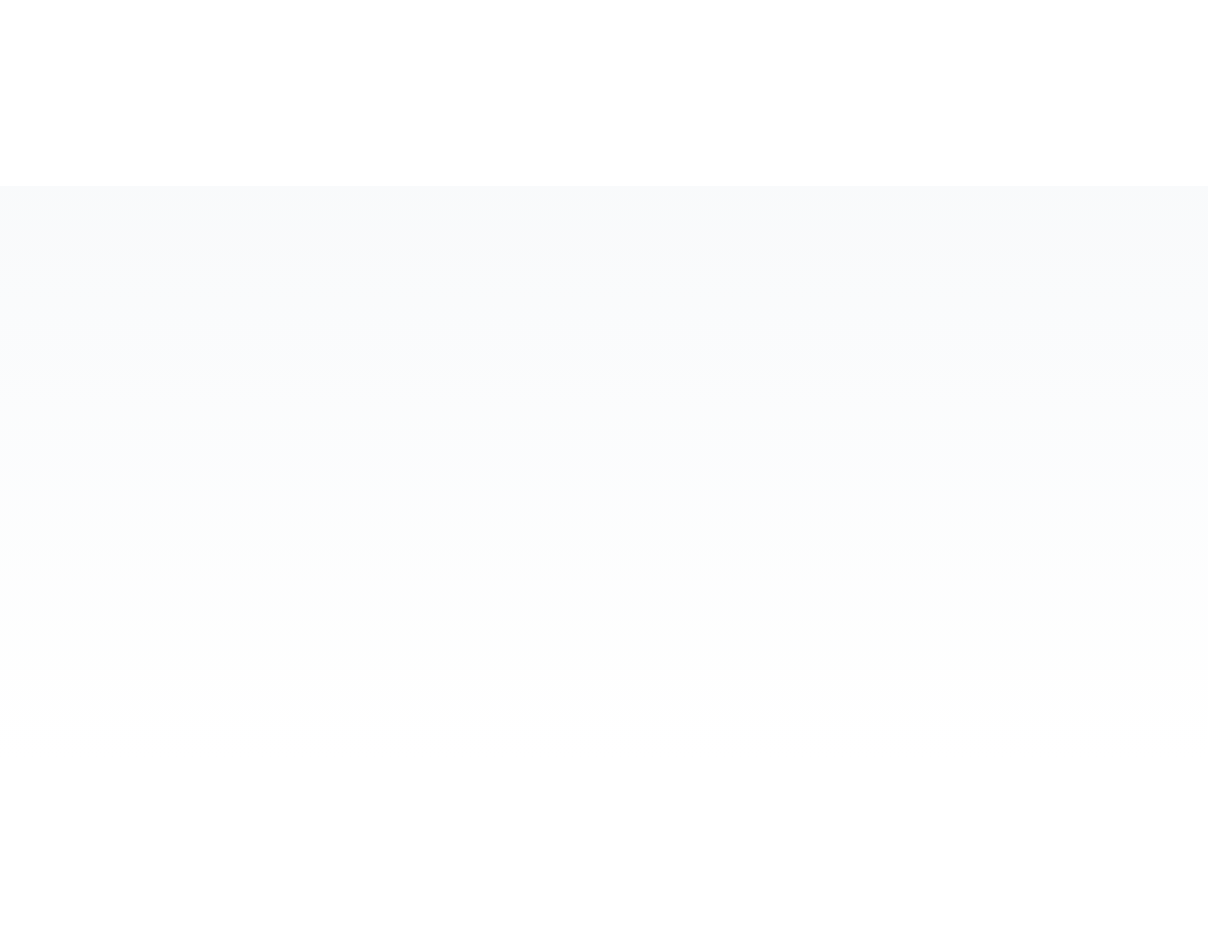 scroll, scrollTop: 0, scrollLeft: 0, axis: both 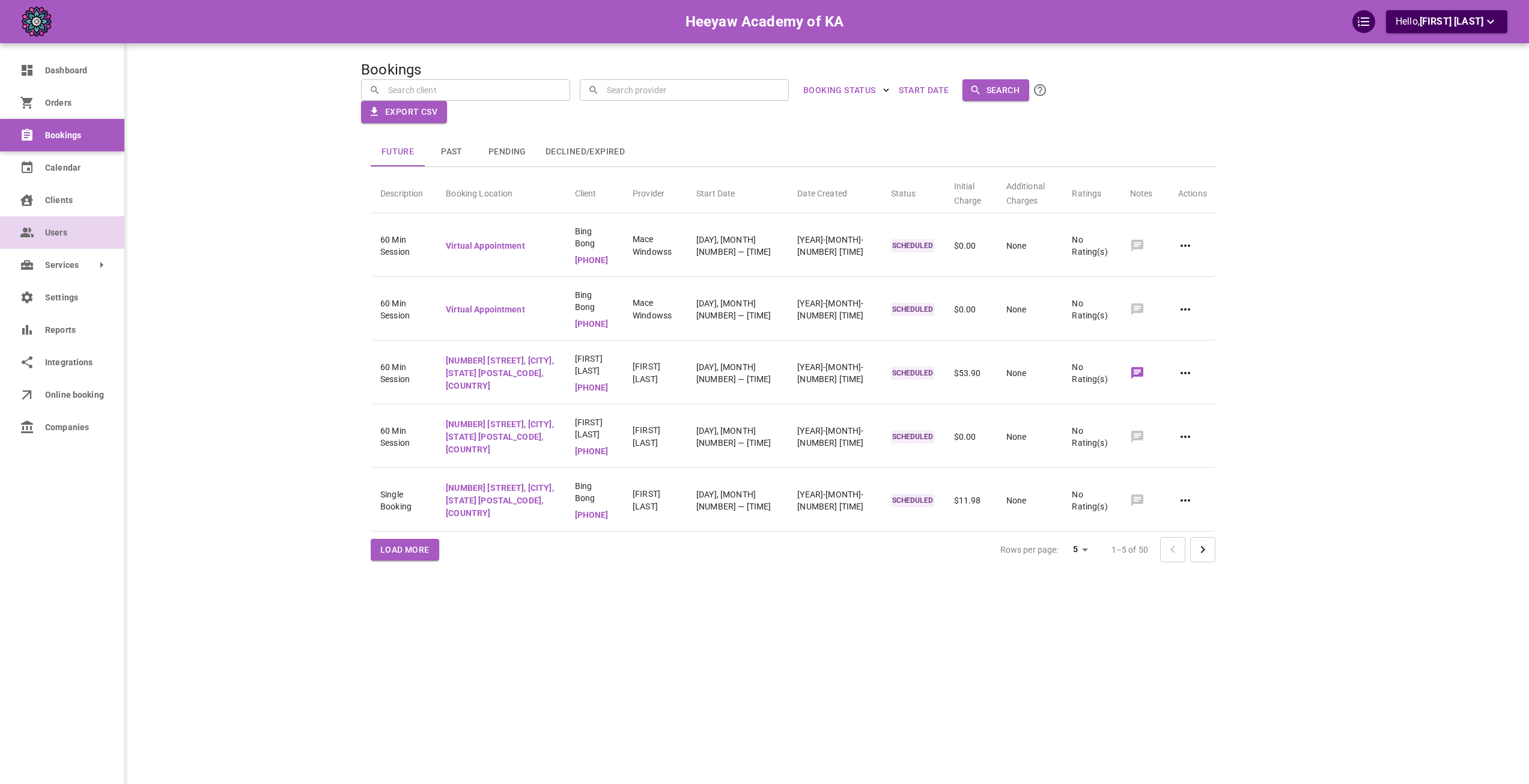 click on "Users" at bounding box center (62, 232) 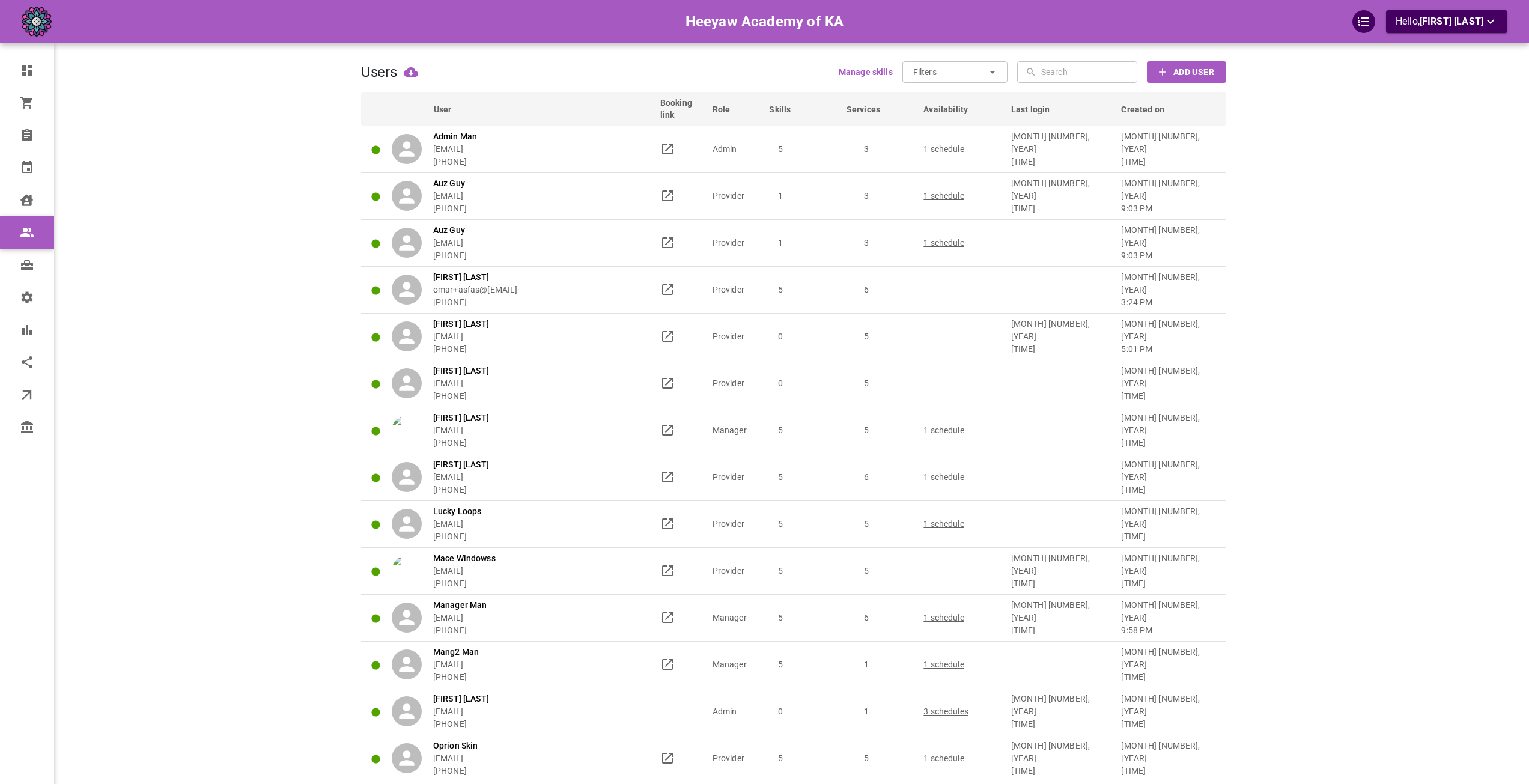 drag, startPoint x: 210, startPoint y: 308, endPoint x: 193, endPoint y: 306, distance: 17.117243 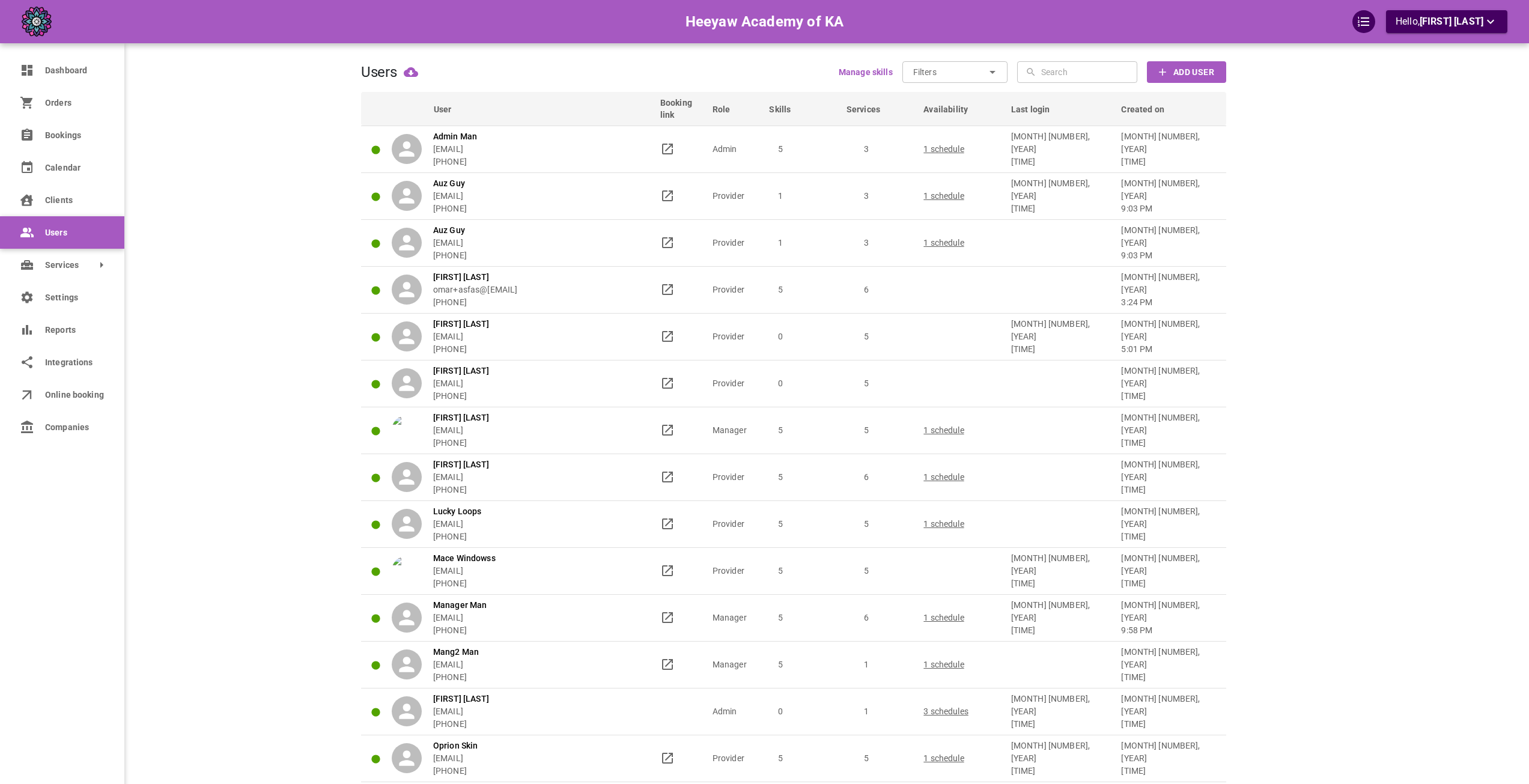 click on "Users" at bounding box center [62, 232] 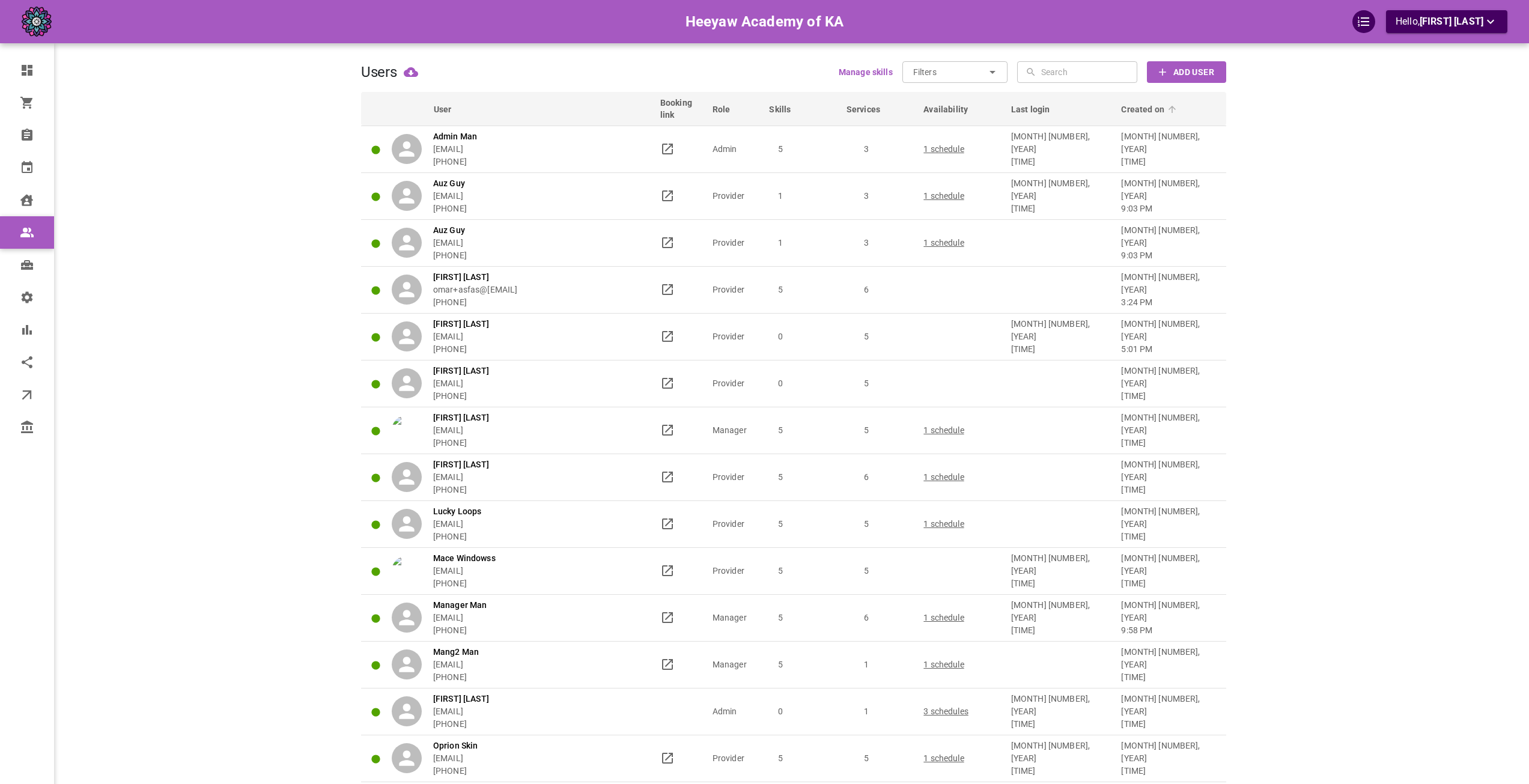 click on "Created on" at bounding box center (1151, 109) 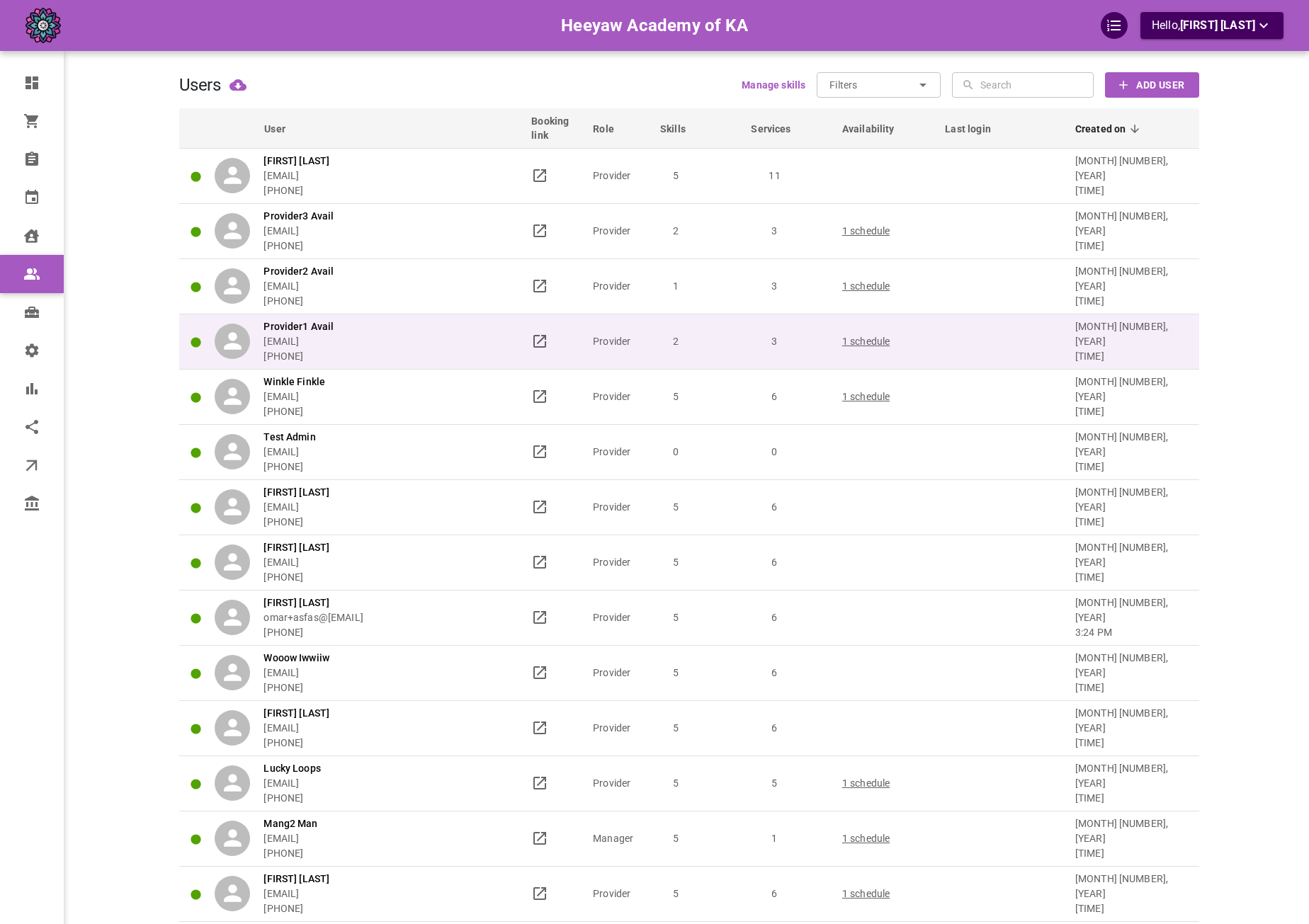 click on "1 schedule" at bounding box center [887, 341] 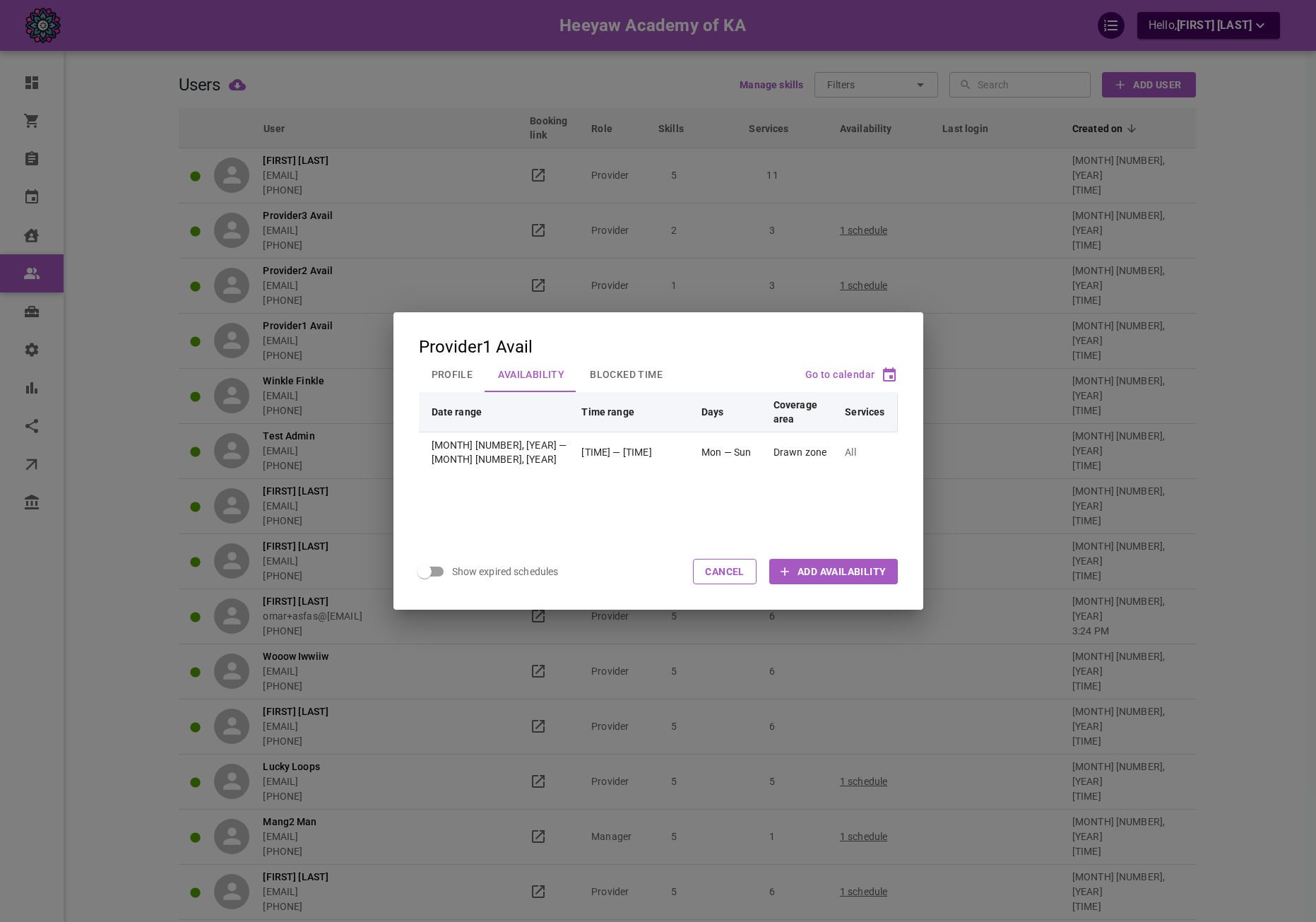 click on "Provider1 Avail Profile Availability Blocked Time Go to calendar Date range Time range Days Coverage area Services Jul 1, 2025 — Jul 14, 2035 9:00 AM — 3:00 PM
Mon — Sun Drawn zone All Show expired schedules Cancel   Add Availability" at bounding box center [658, 461] 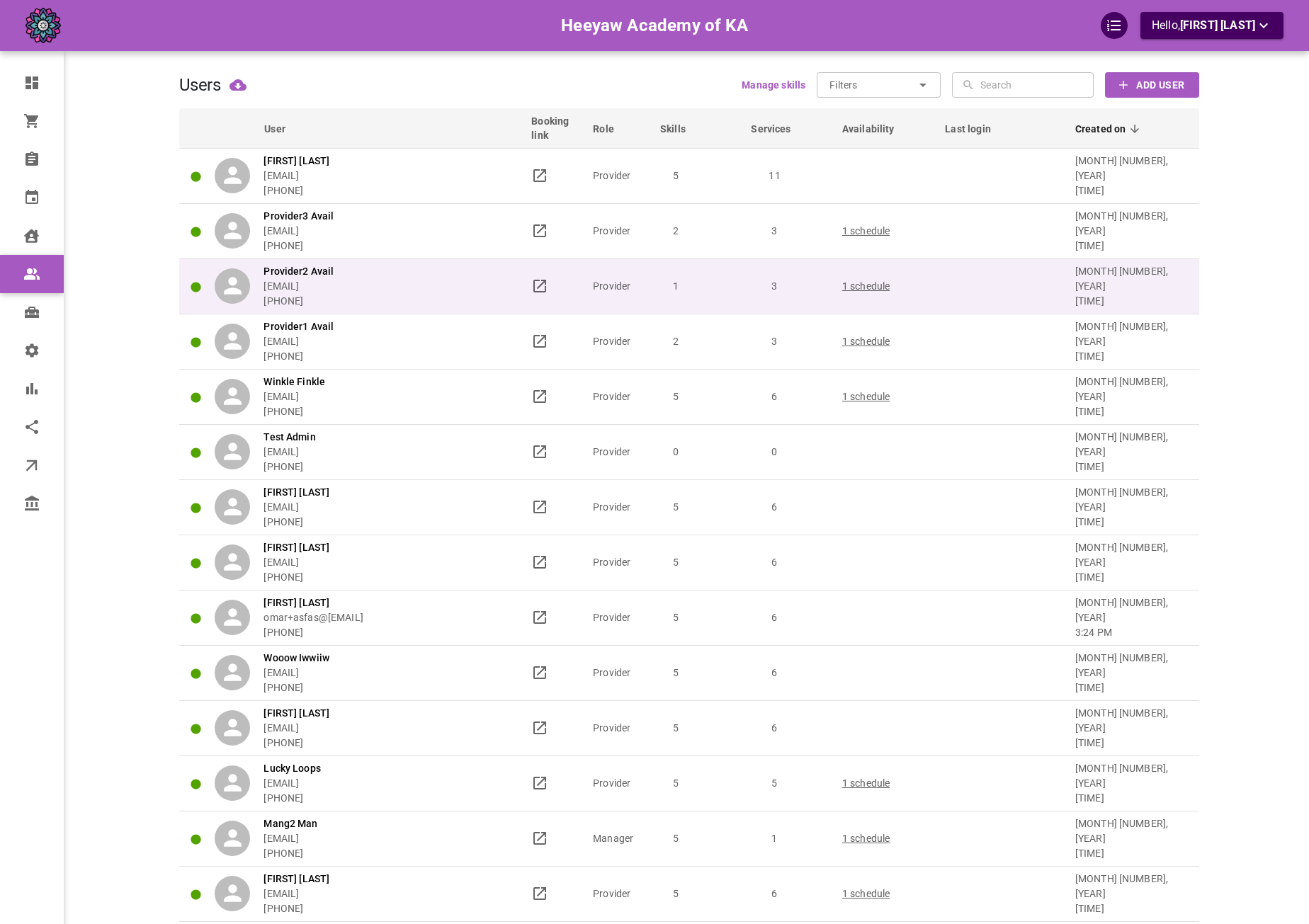 click on "1 schedule" at bounding box center (887, 286) 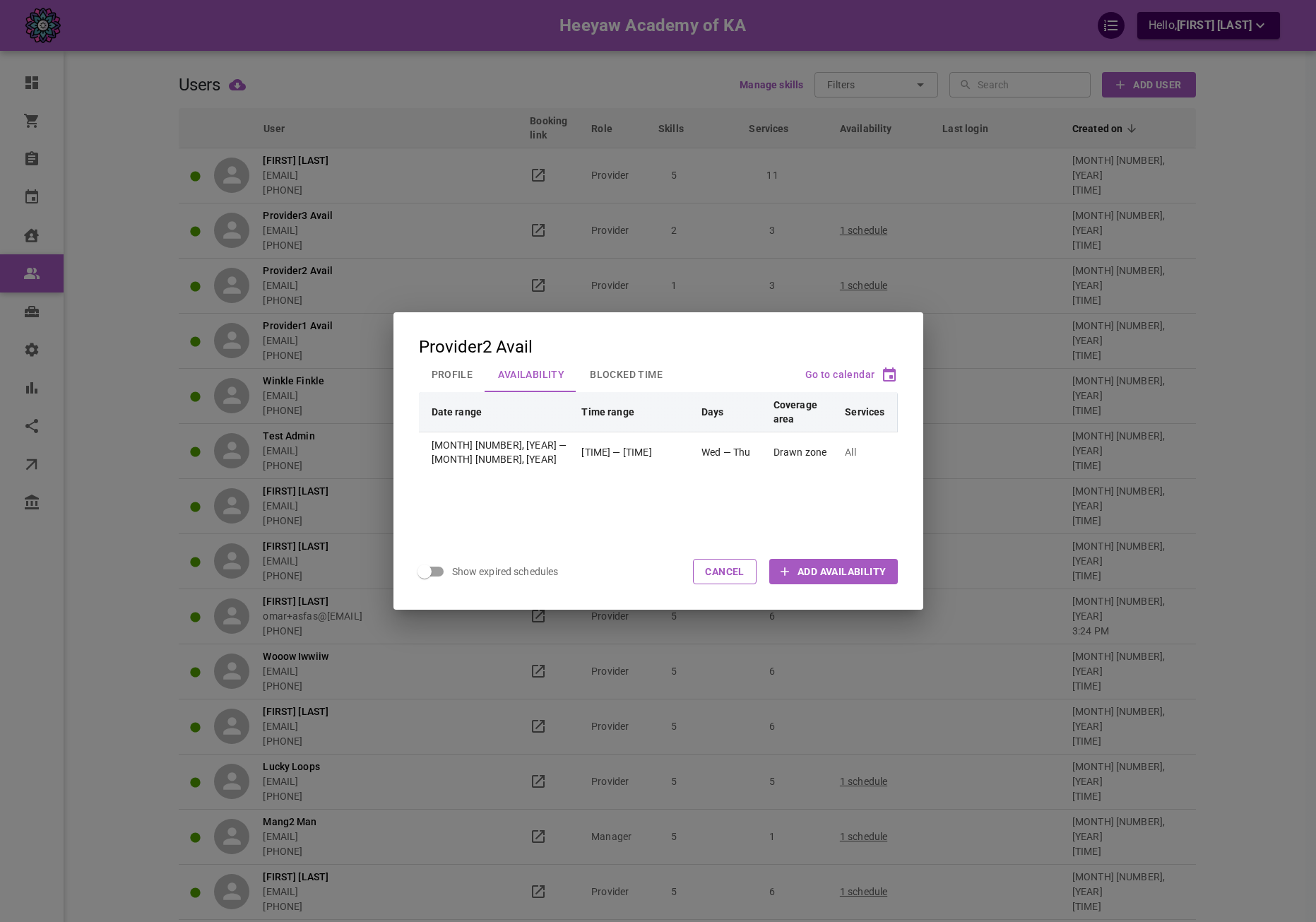 click on "Provider2 Avail Profile Availability Blocked Time Go to calendar Date range Time range Days Coverage area Services Jul 1, 2025 — Jul 31, 2027 6:00 AM — 8:00 PM
Wed — Thu Drawn zone All Show expired schedules Cancel   Add Availability" at bounding box center (658, 461) 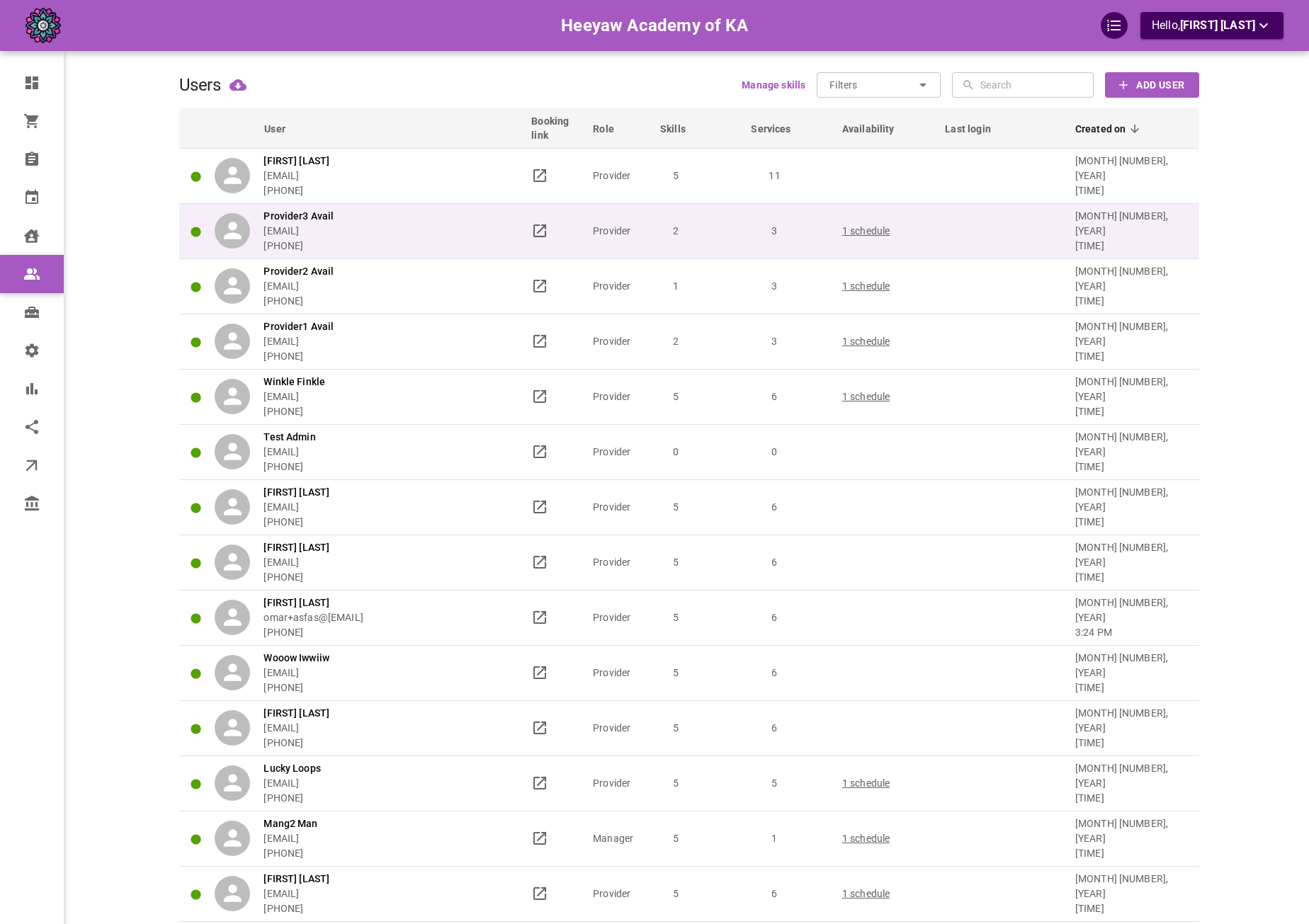 click on "1 schedule" at bounding box center (887, 231) 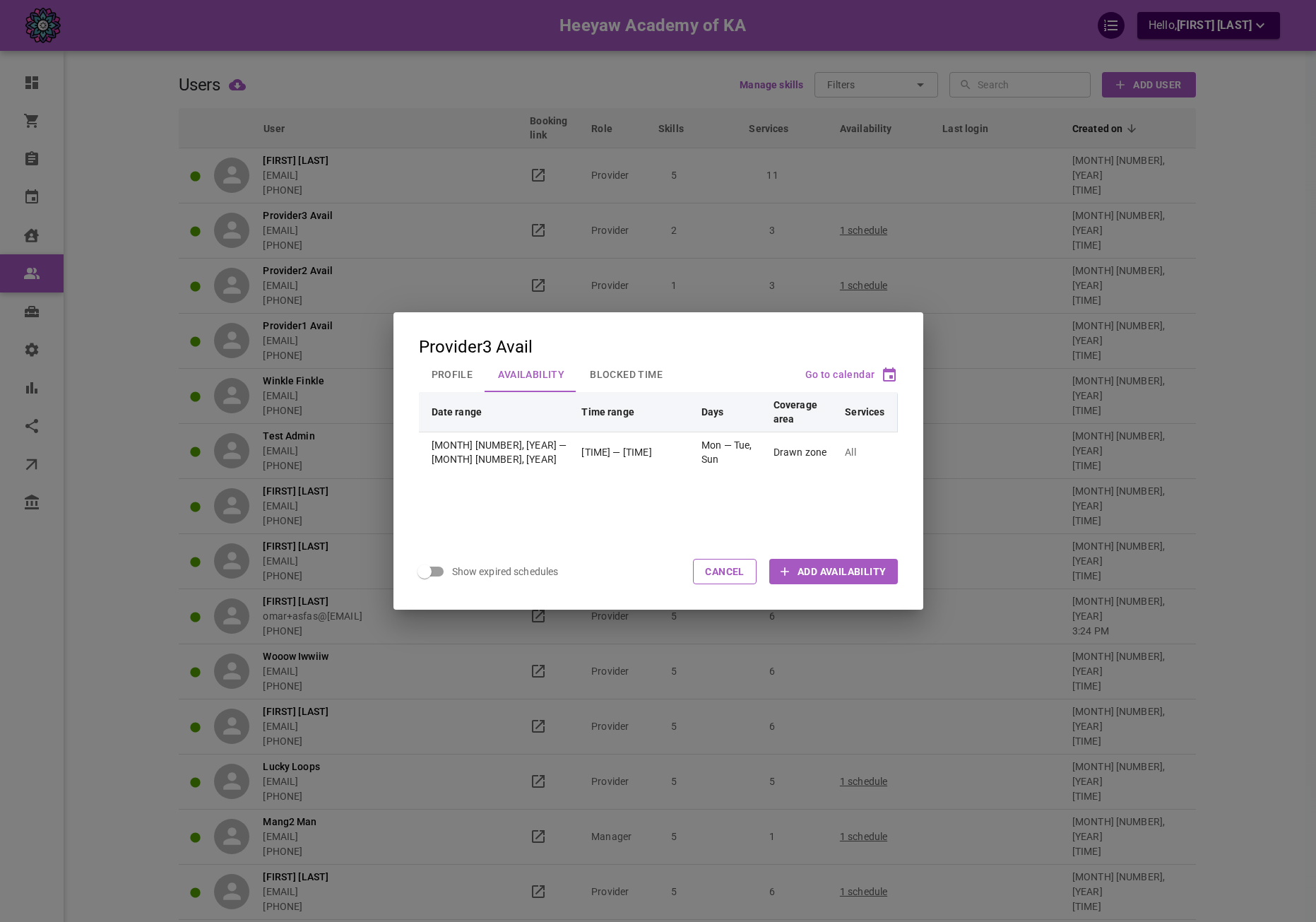 click on "Provider3 Avail Profile Availability Blocked Time Go to calendar Date range Time range Days Coverage area Services Jul 13, 2025 — Jun 30, 2026 7:00 AM — 8:00 PM
Mon — Tue, Sun Drawn zone All Show expired schedules Cancel   Add Availability" at bounding box center [658, 461] 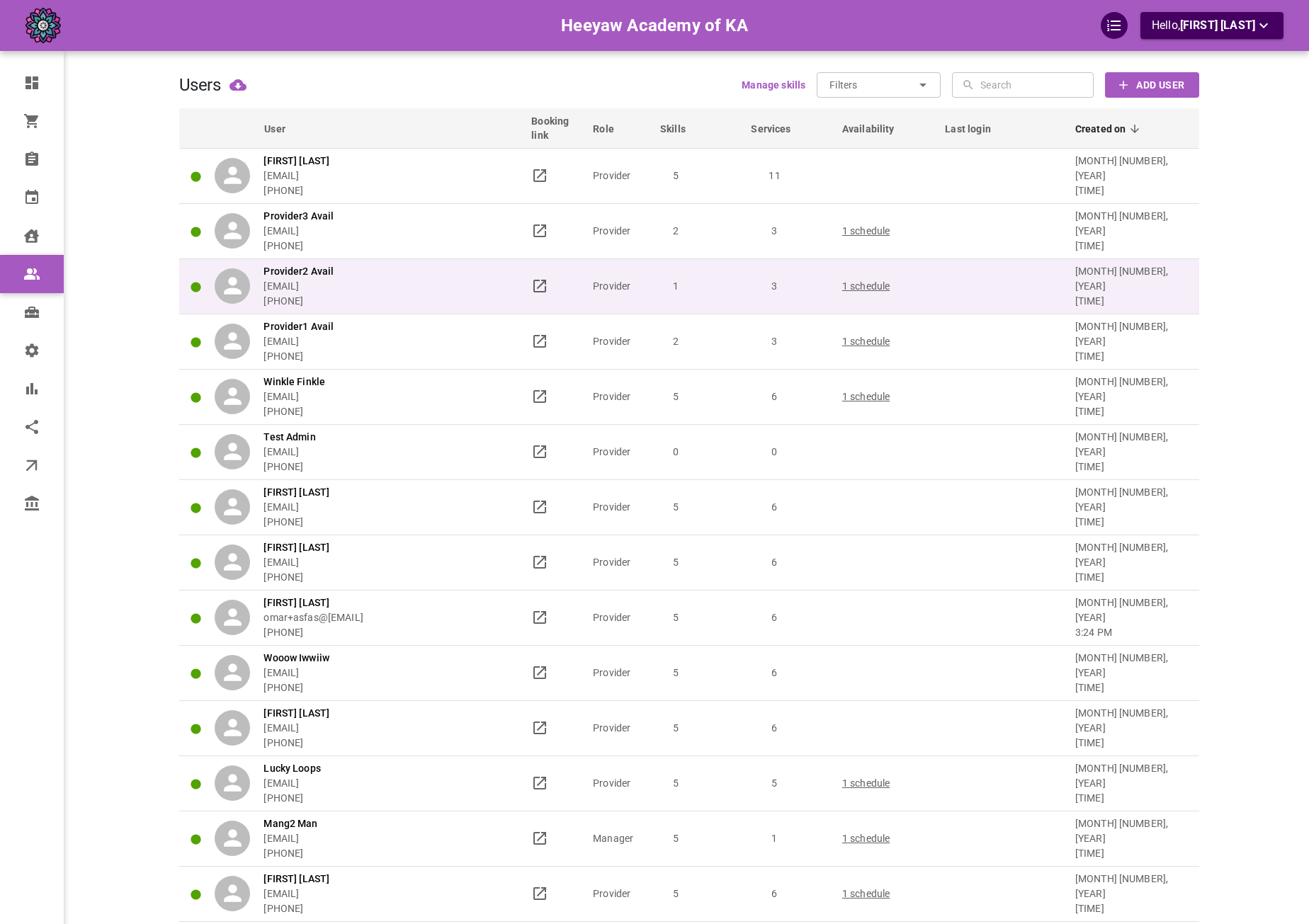 click on "3" at bounding box center [774, 286] 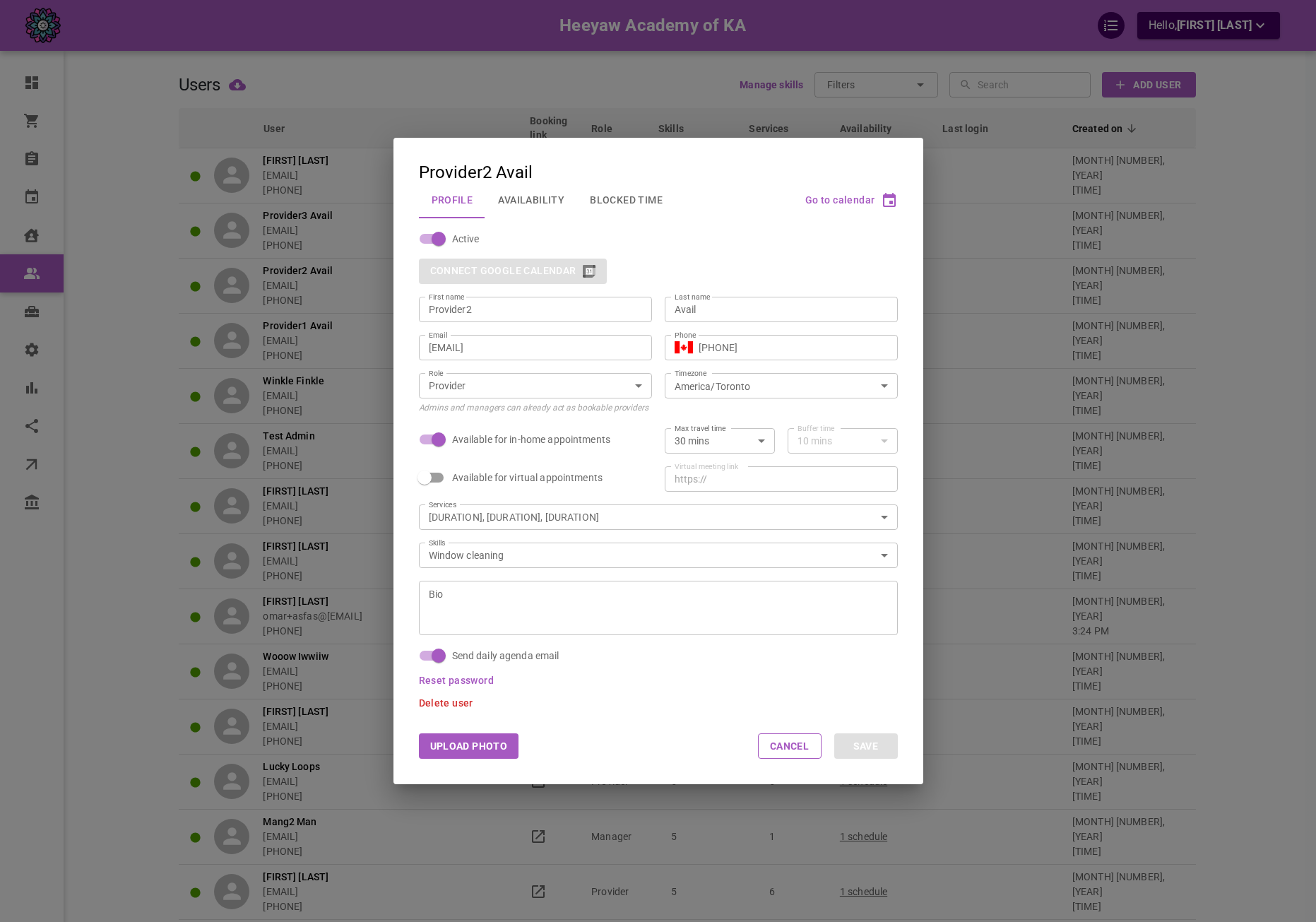 click on "Availability" at bounding box center [531, 200] 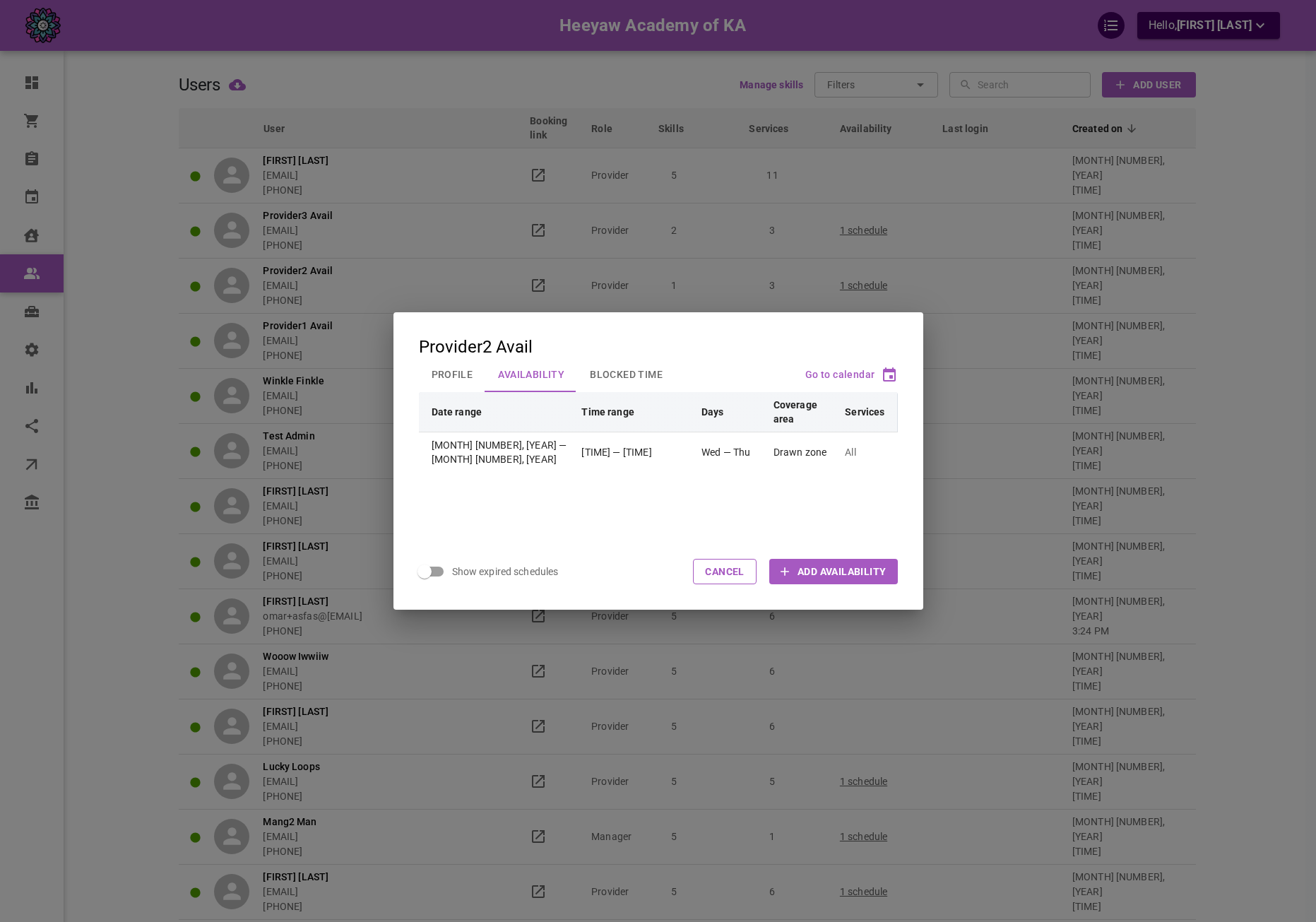 click on "Provider2 Avail Profile Availability Blocked Time Go to calendar Date range Time range Days Coverage area Services Jul 1, 2025 — Jul 31, 2027 6:00 AM — 8:00 PM
Wed — Thu Drawn zone All Show expired schedules Cancel   Add Availability" at bounding box center [658, 461] 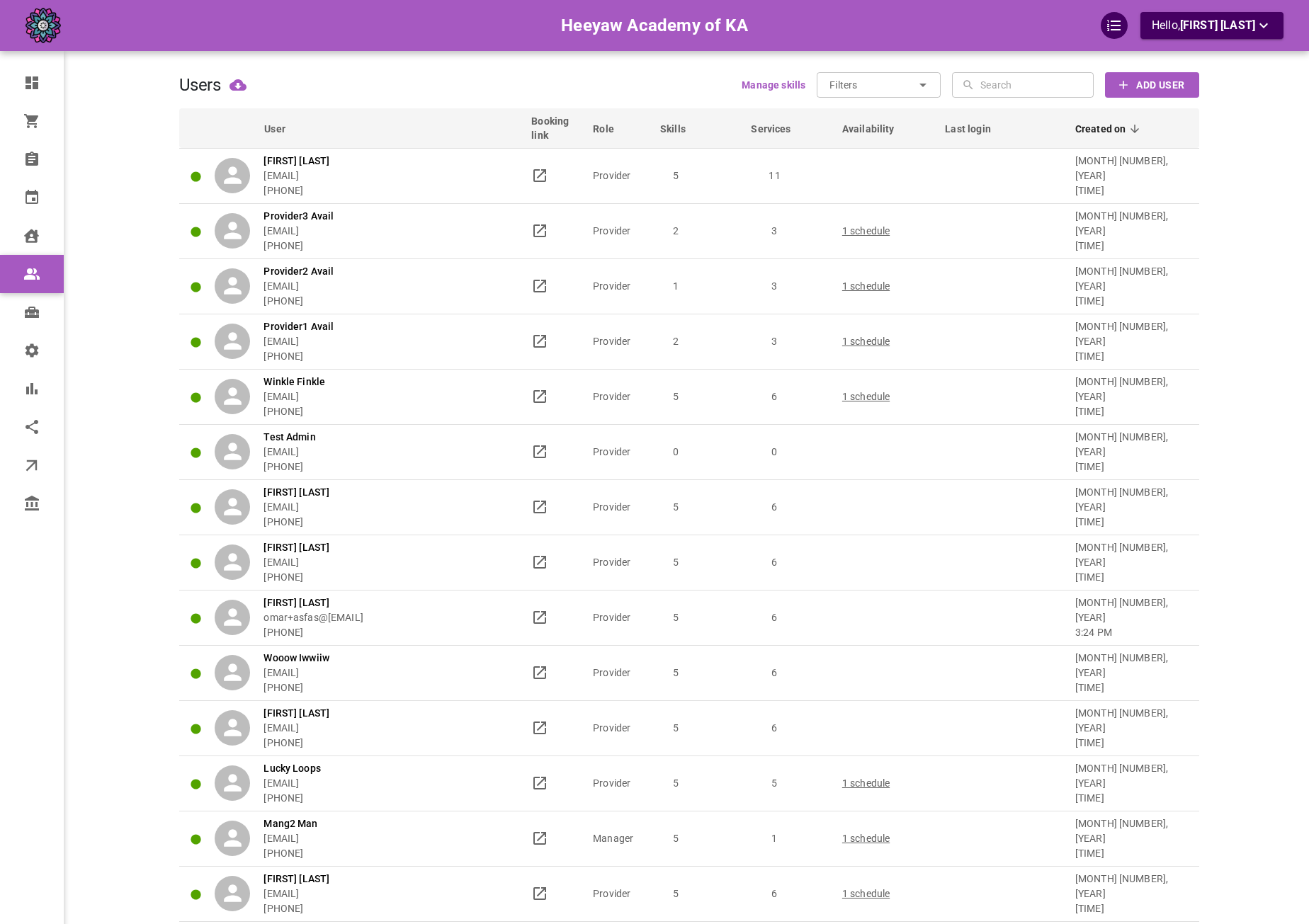 click at bounding box center (235, 25) 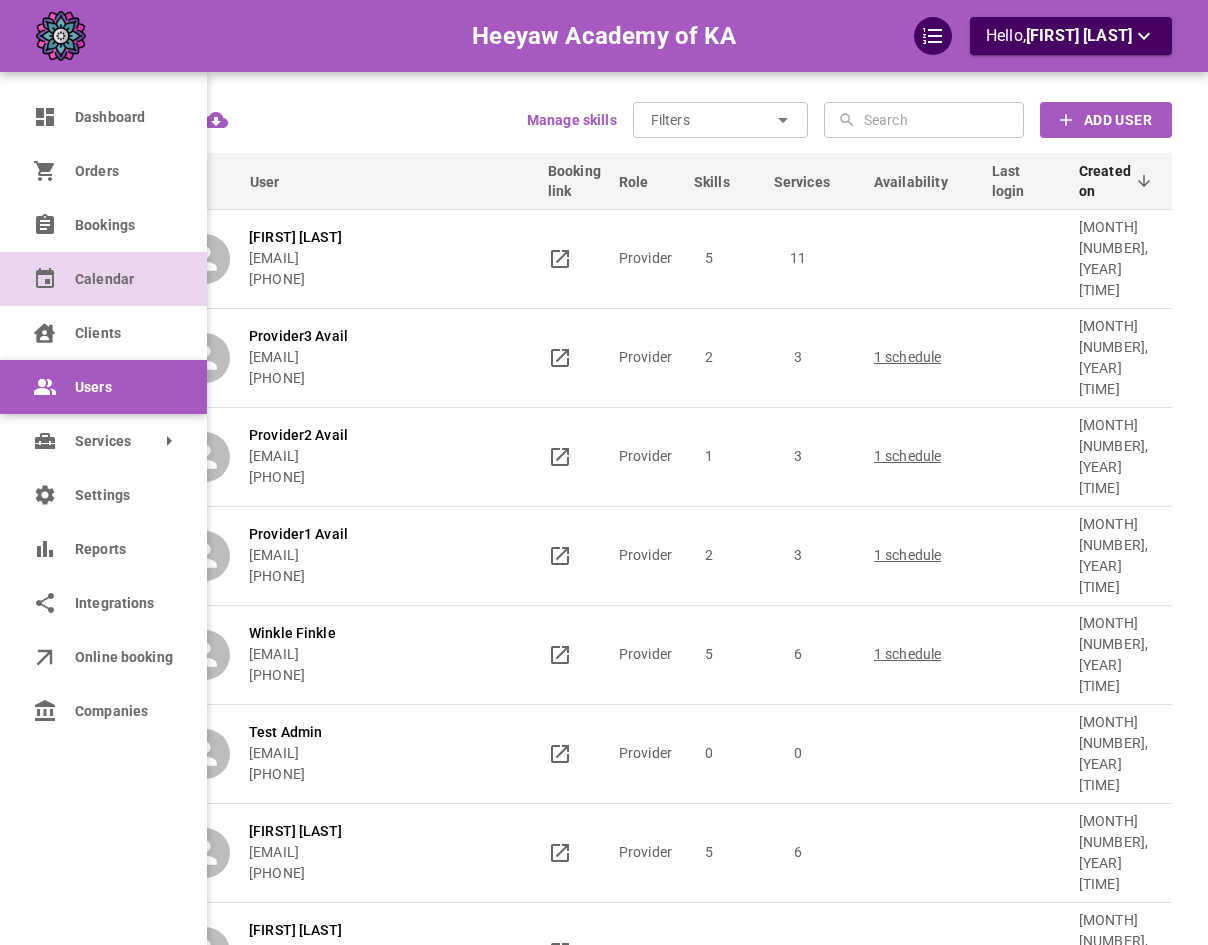 click on "Calendar" at bounding box center [103, 279] 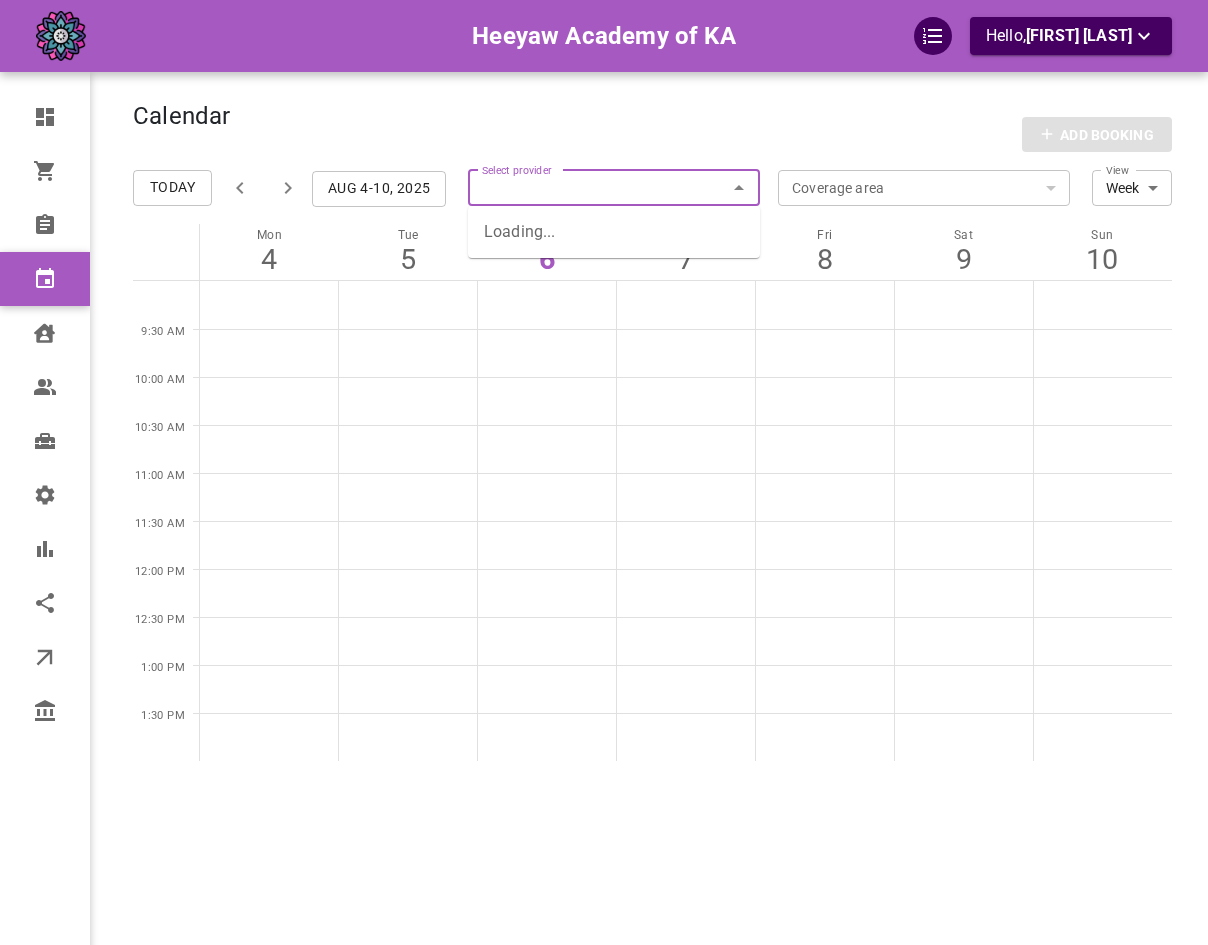 click on "Select provider" at bounding box center (614, 188) 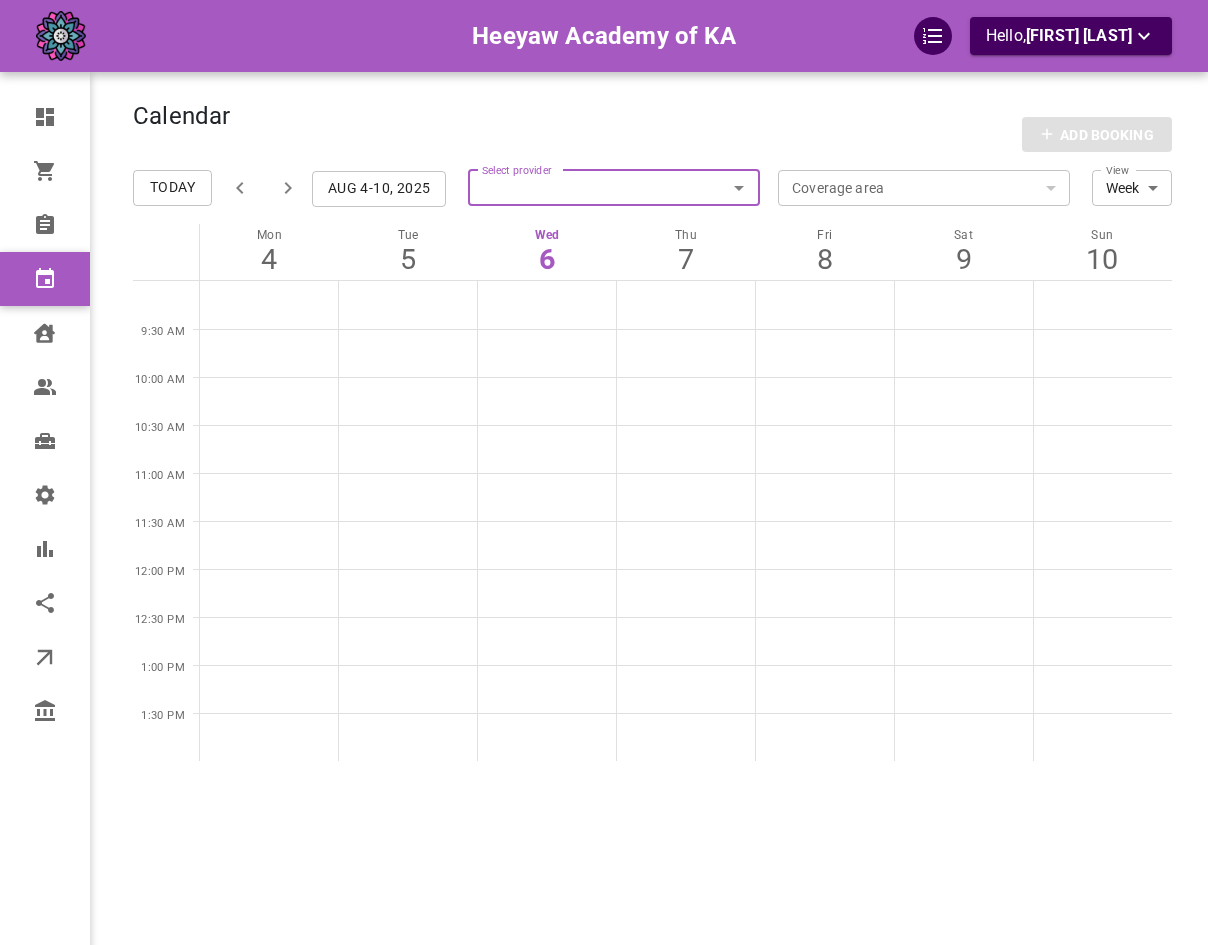 click on "Select provider" at bounding box center [614, 188] 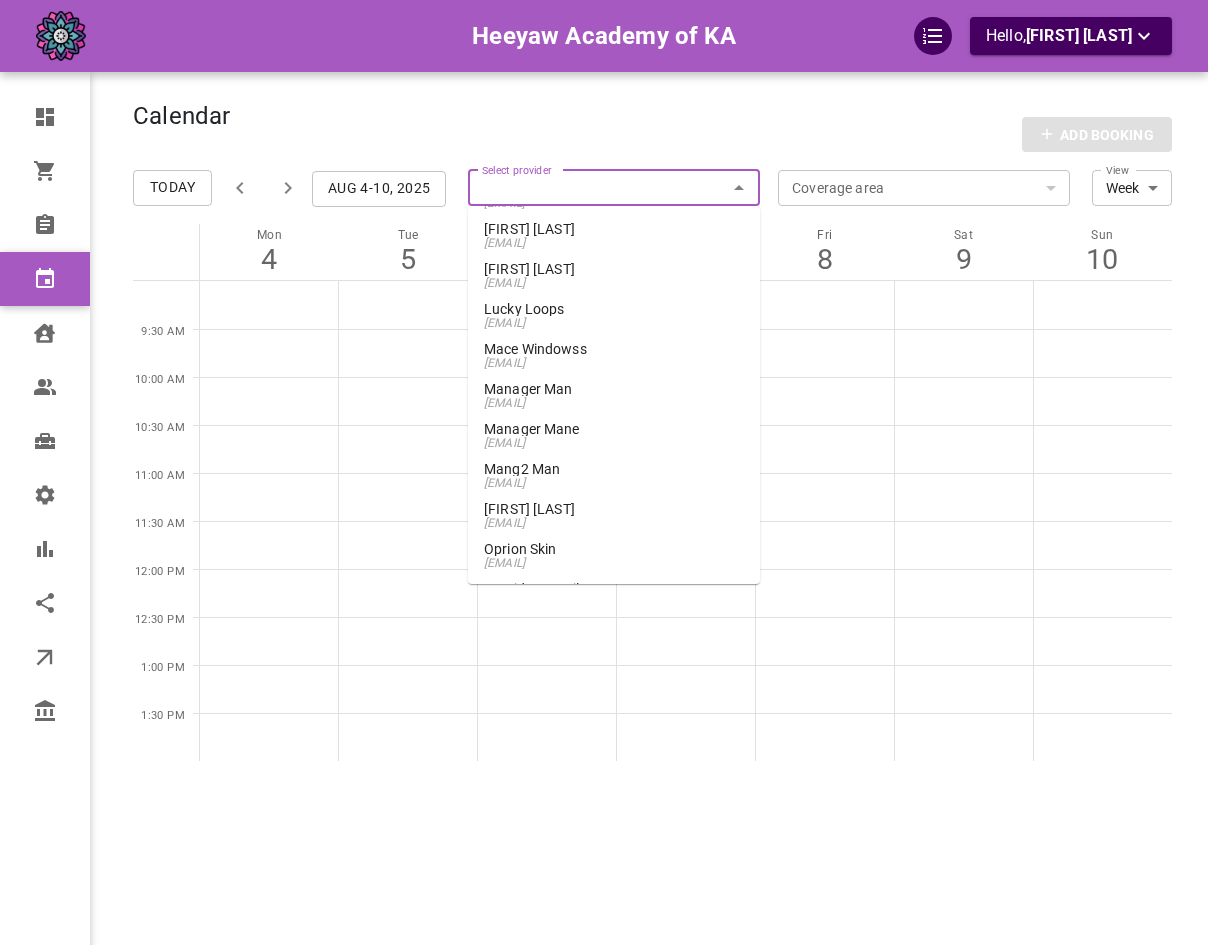 scroll, scrollTop: 200, scrollLeft: 0, axis: vertical 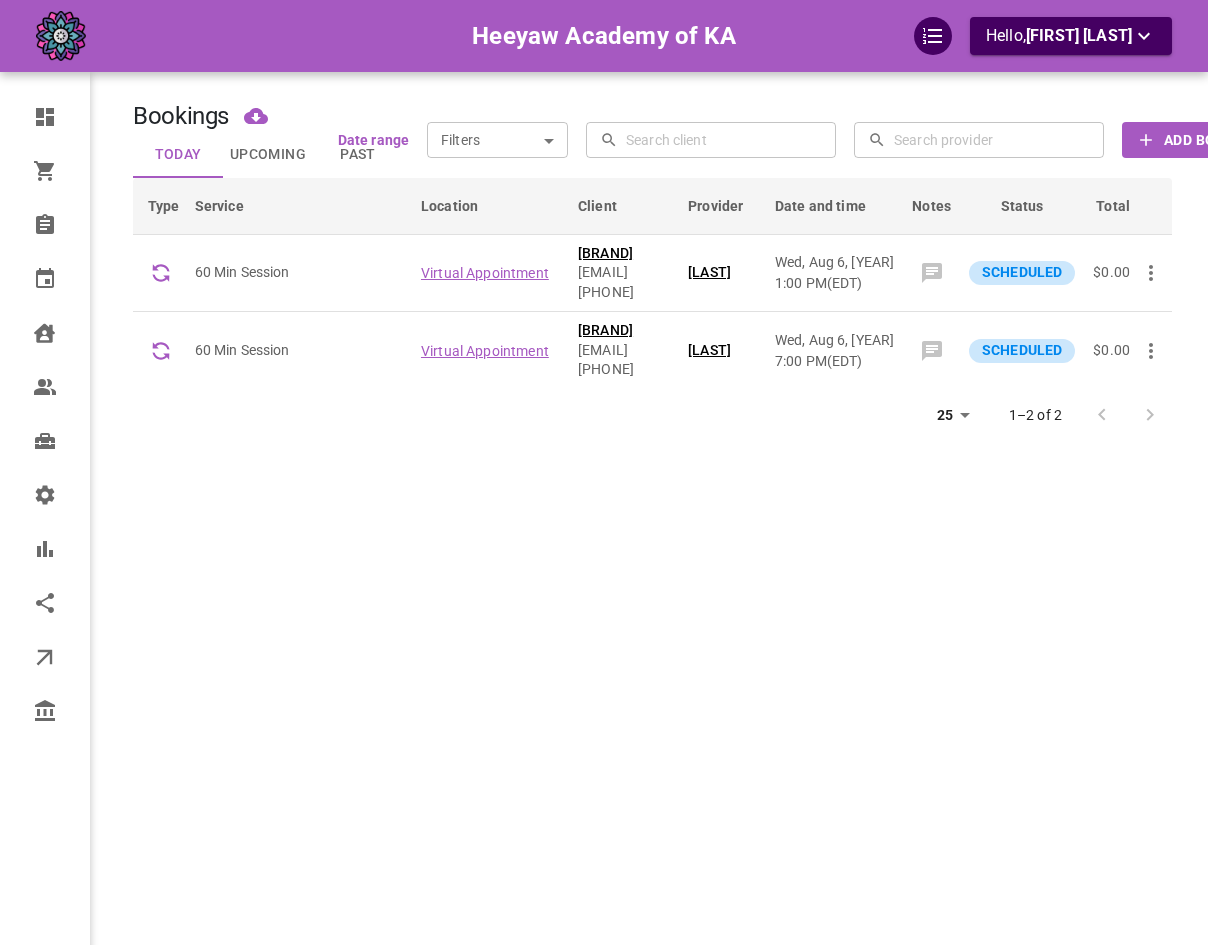 click on "Add Booking" at bounding box center [1212, 140] 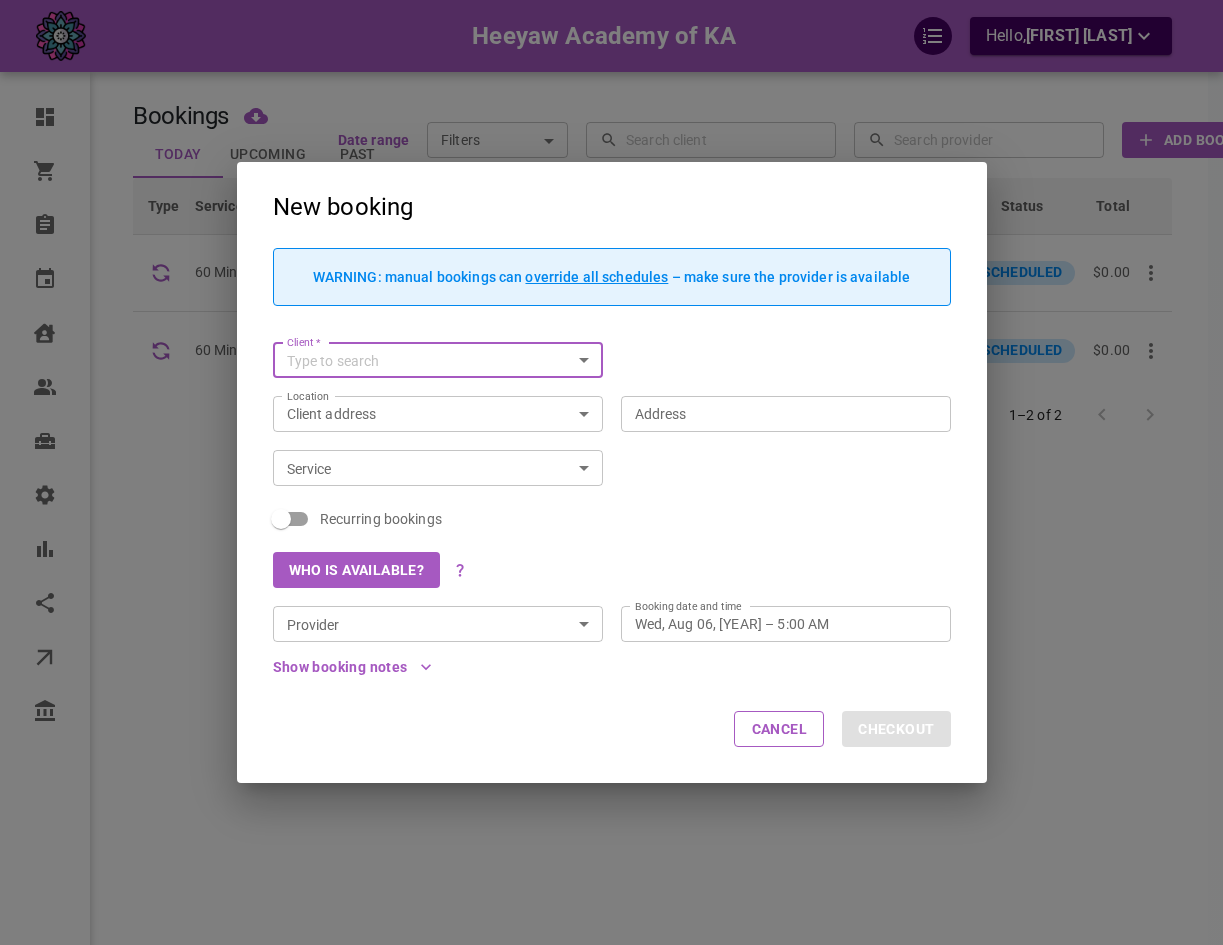 click on "Who is available?" at bounding box center [357, 570] 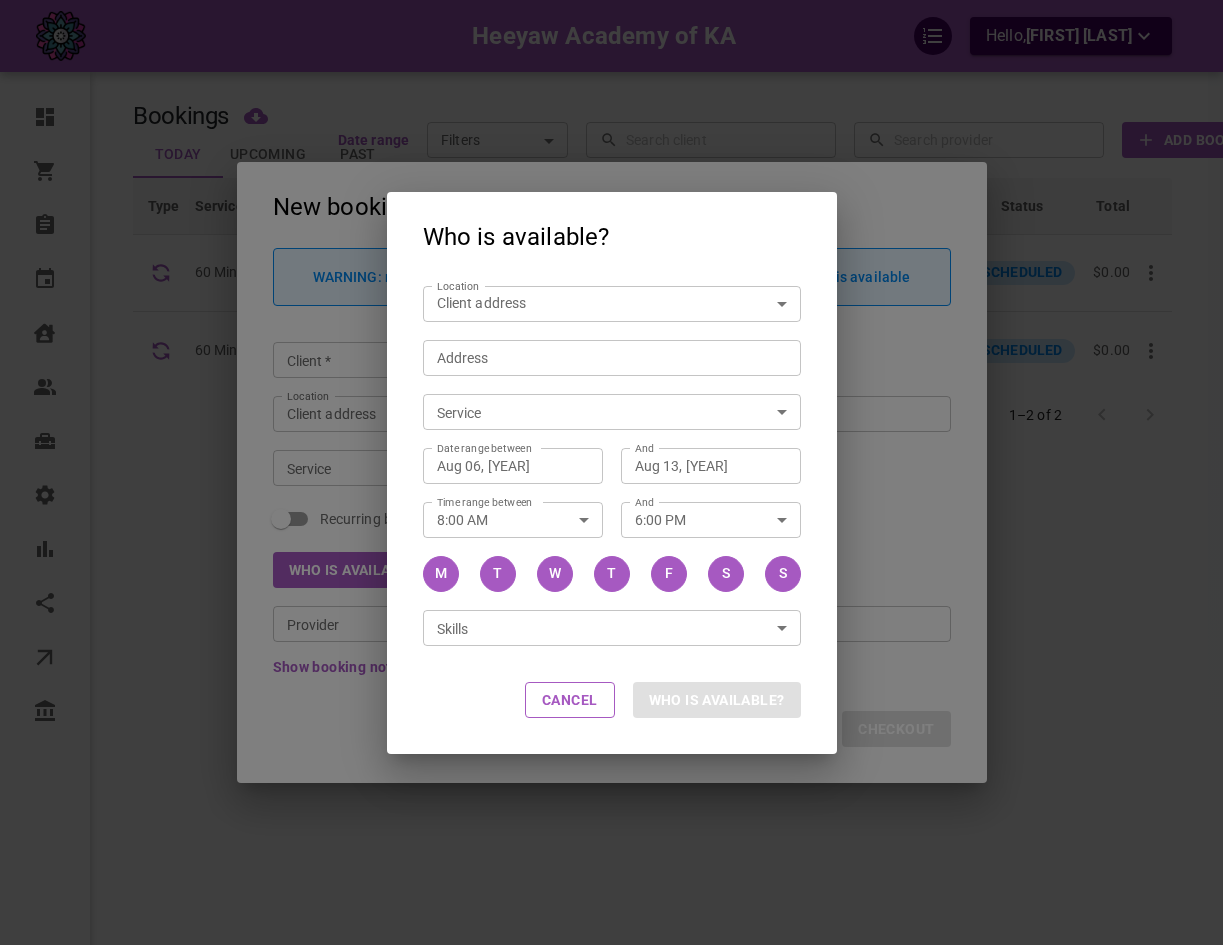 click on "Heeyaw Academy of KA Hello,  [FIRST] [LAST] Dashboard Orders Bookings Calendar Clients Users Services Settings Reports Integrations Online booking Companies Bookings Today Upcoming Past Date range Filters Scheduled,Arrived,Completed ​ ​ ​ ​ ​  Add Booking Type Service Location Client Provider Date and time Notes Status Total 60 Min Session Virtual Appointment [EMAIL] +14168360759 [LAST] Wed, Aug 6, 2025 1:00 PM  ( EDT ) SCHEDULED $0.00 60 Min Session Virtual Appointment [EMAIL] +14168360759 [LAST] Wed, Aug 6, 2025 7:00 PM  ( EDT ) SCHEDULED $0.00 25 25 1–2 of 2 Profile My account New booking  WARNING: manual bookings can   override all schedules   – make sure the provider is available Client   * Client   * Location Client address customerLocation Location Address Address Service Service Recurring bookings Who is available? Provider Provider Booking date and time Wed, Aug 06, 2025 – 5:00 AM Booking date and time M" at bounding box center (611, 534) 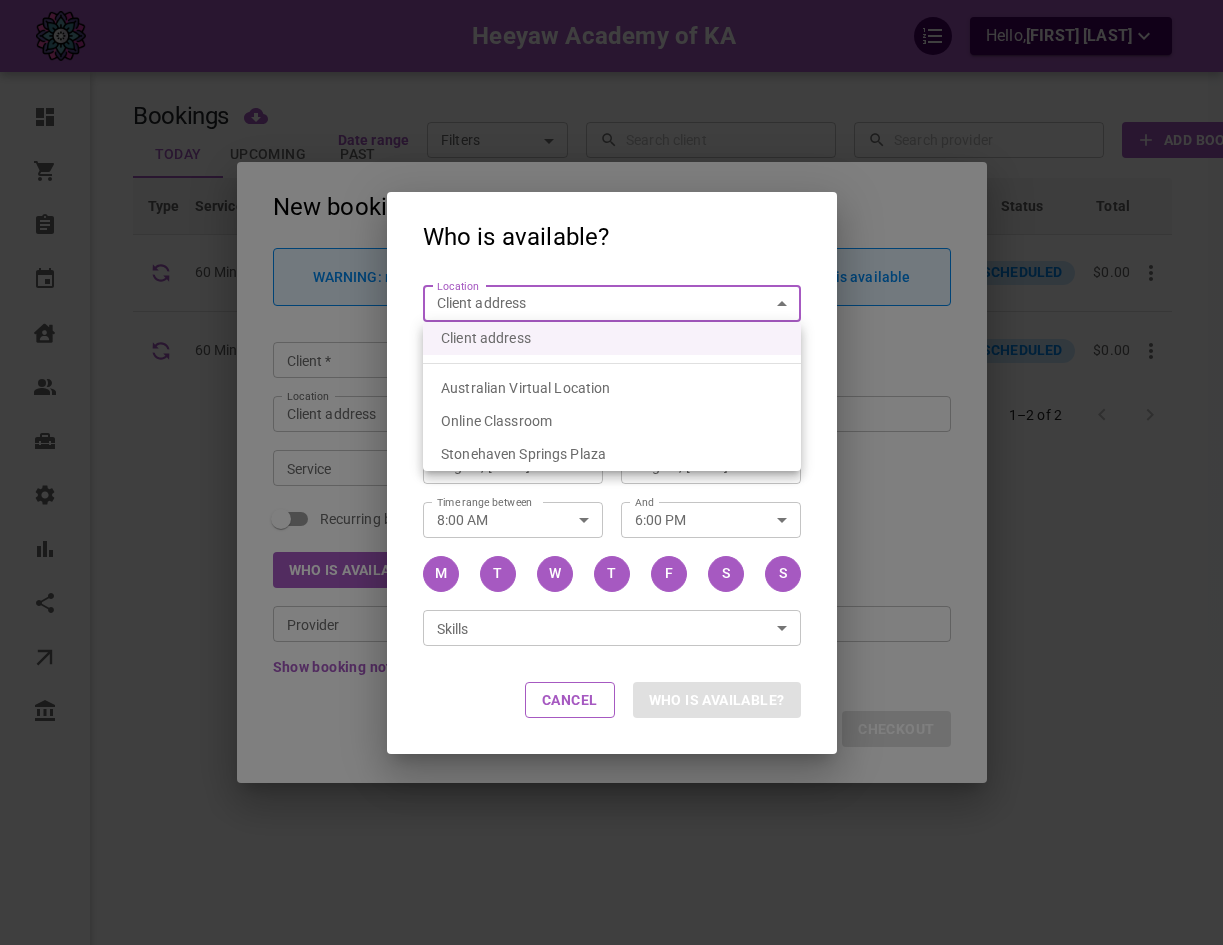 click at bounding box center [611, 472] 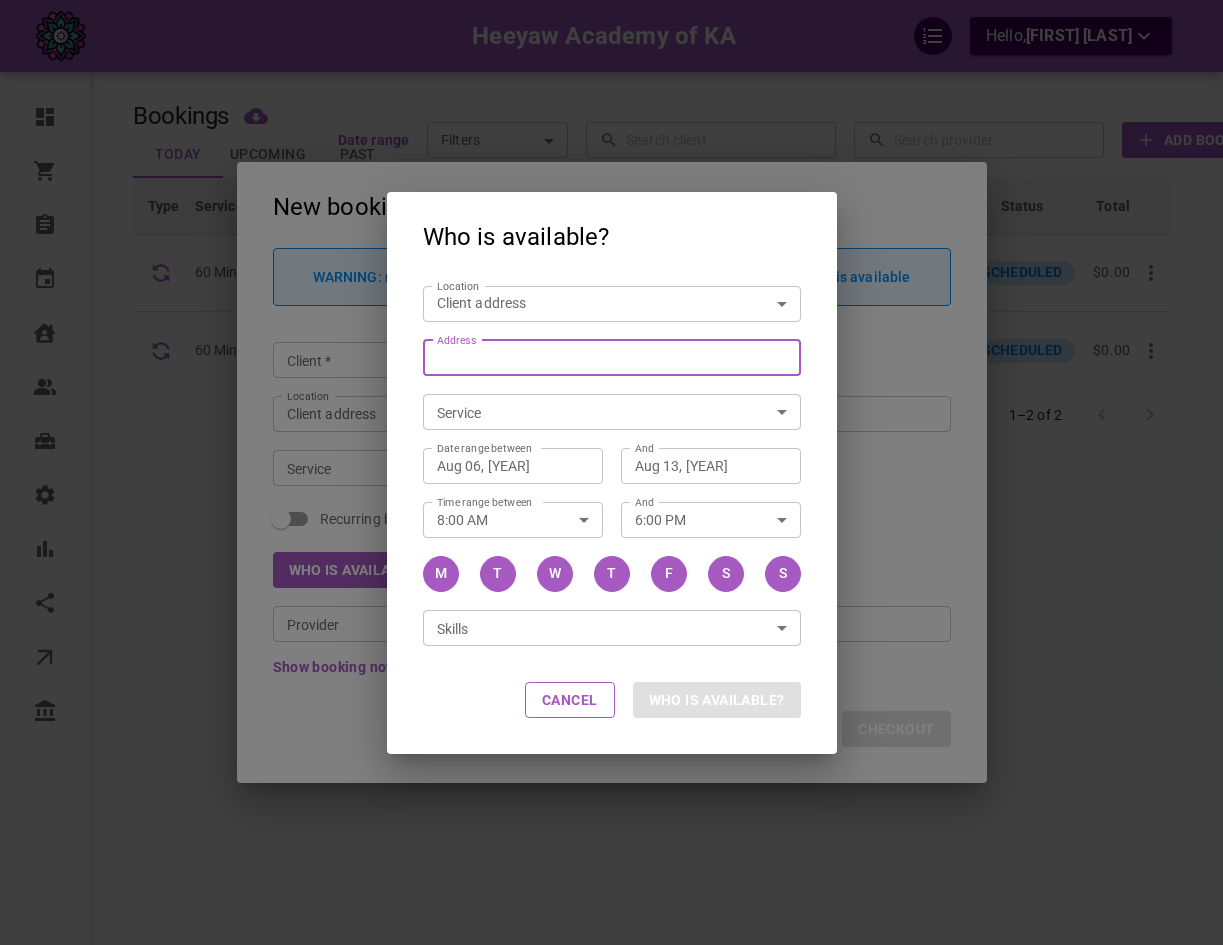 click on "Address Address" at bounding box center (601, 357) 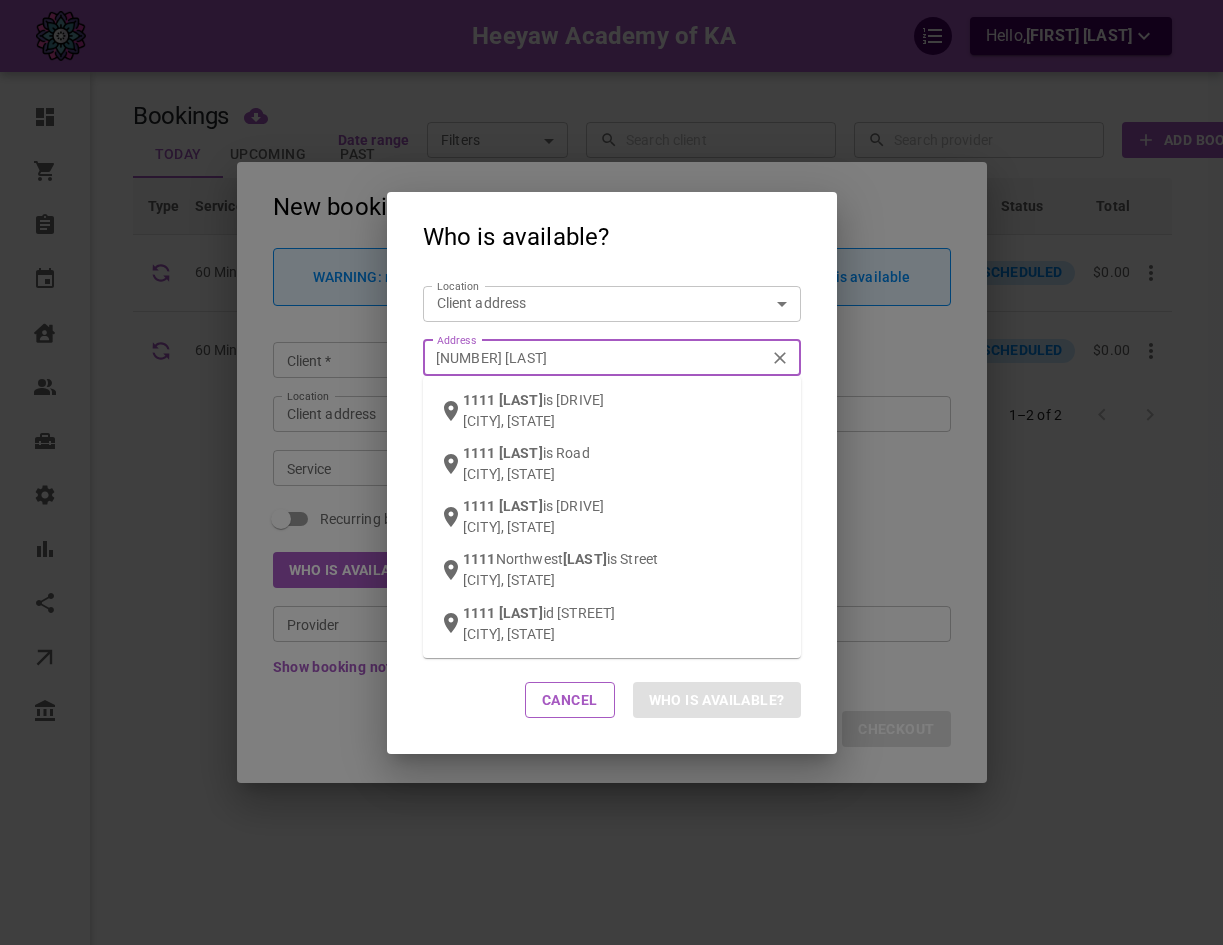 type on "[NUMBER] [LAST]" 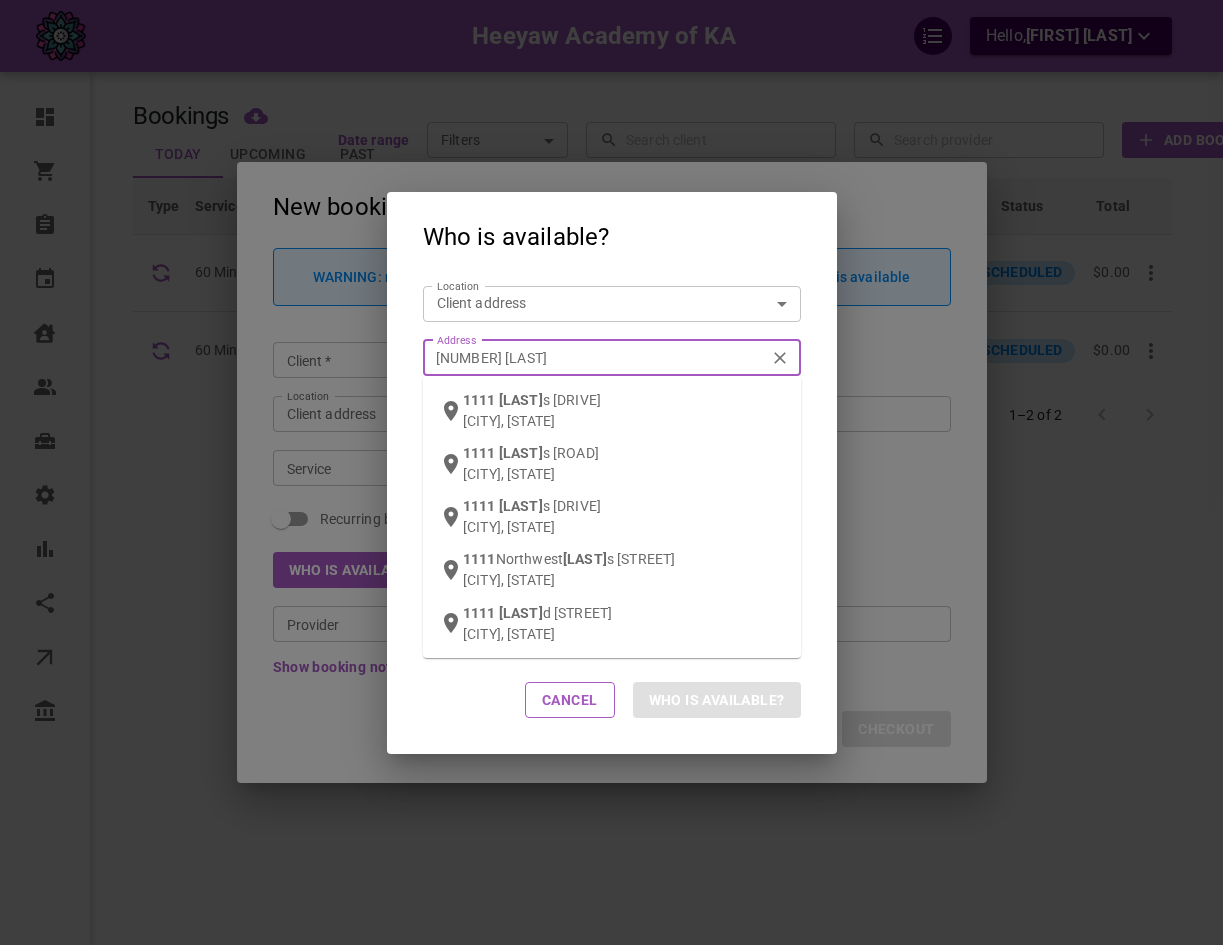 click on "[CITY], [STATE]" at bounding box center [624, 421] 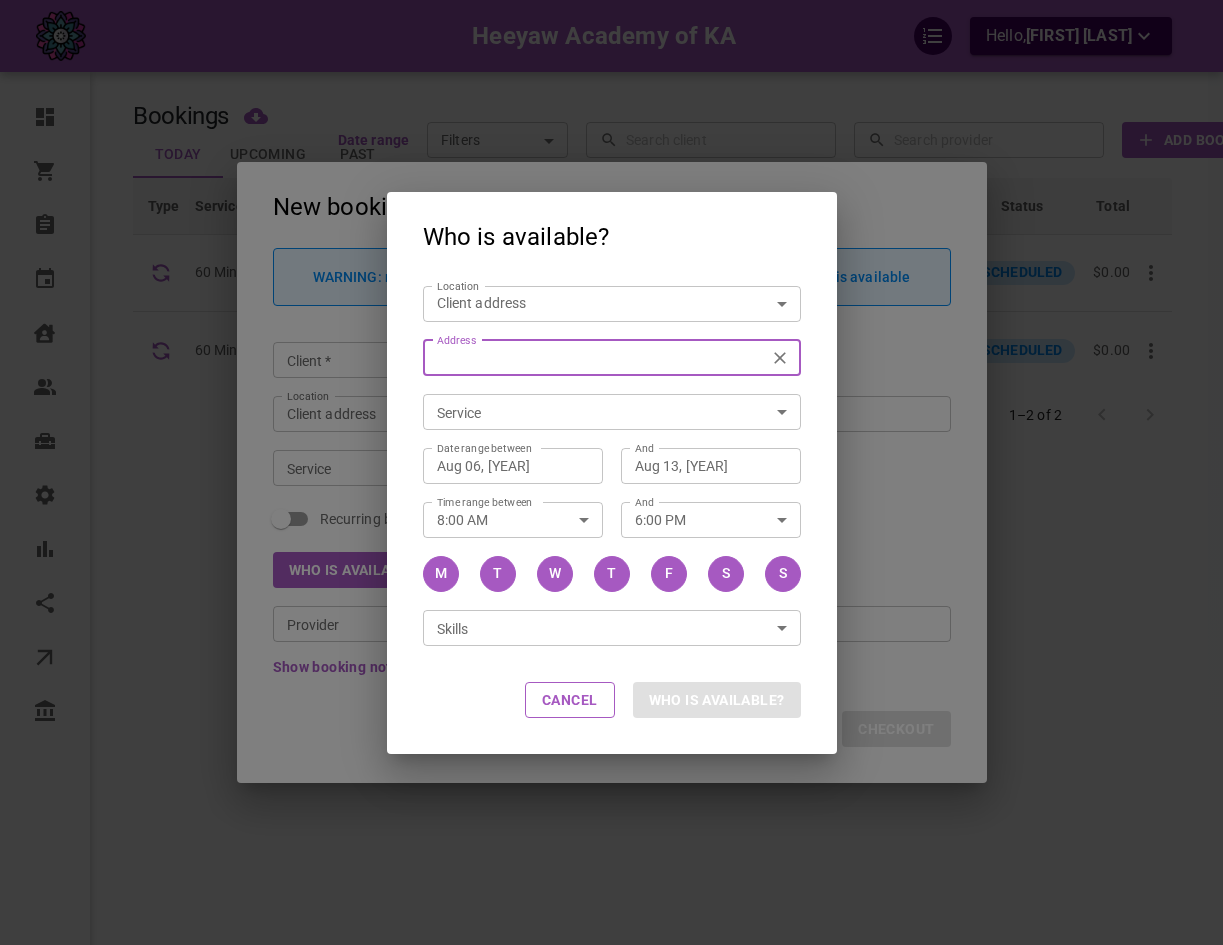 click on "Heeyaw Academy of KA Hello,  [FIRST] [LAST] Dashboard Orders Bookings Calendar Clients Users Services Settings Reports Integrations Online booking Companies Bookings Today Upcoming Past Date range Filters Scheduled,Arrived,Completed ​ ​ ​ ​ ​  Add Booking Type Service Location Client Provider Date and time Notes Status Total 60 Min Session Virtual Appointment [EMAIL] +14168360759 [LAST] Wed, Aug 6, 2025 1:00 PM  ( EDT ) SCHEDULED $0.00 60 Min Session Virtual Appointment [EMAIL] +14168360759 [LAST] Wed, Aug 6, 2025 7:00 PM  ( EDT ) SCHEDULED $0.00 25 25 1–2 of 2 Profile My account New booking  WARNING: manual bookings can   override all schedules   – make sure the provider is available Client   * Client   * Location Client address customerLocation Location Address Address Service Service Recurring bookings Who is available? Provider Provider Booking date and time Wed, Aug 06, 2025 – 5:00 AM Booking date and time M" at bounding box center (611, 534) 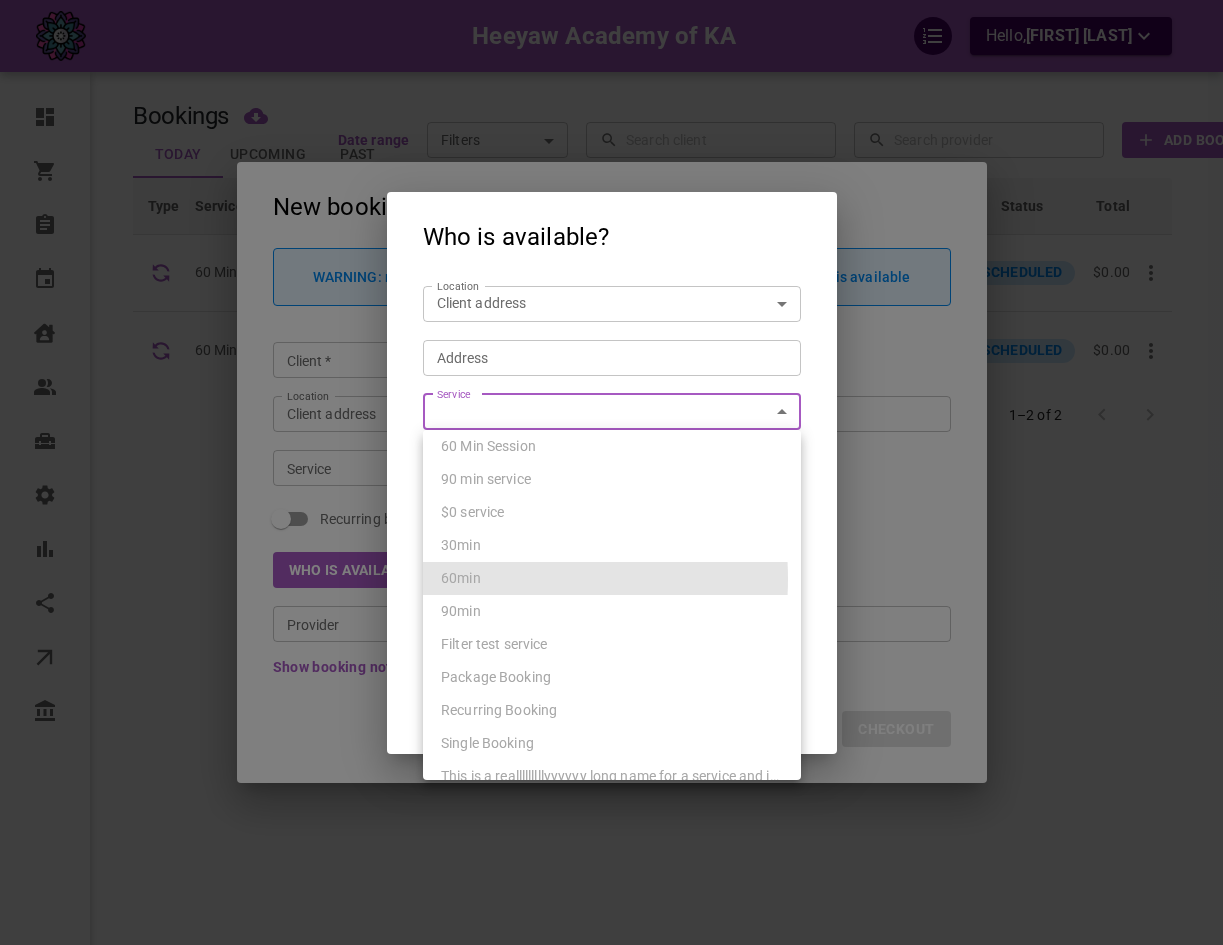 click on "60min" at bounding box center [612, 578] 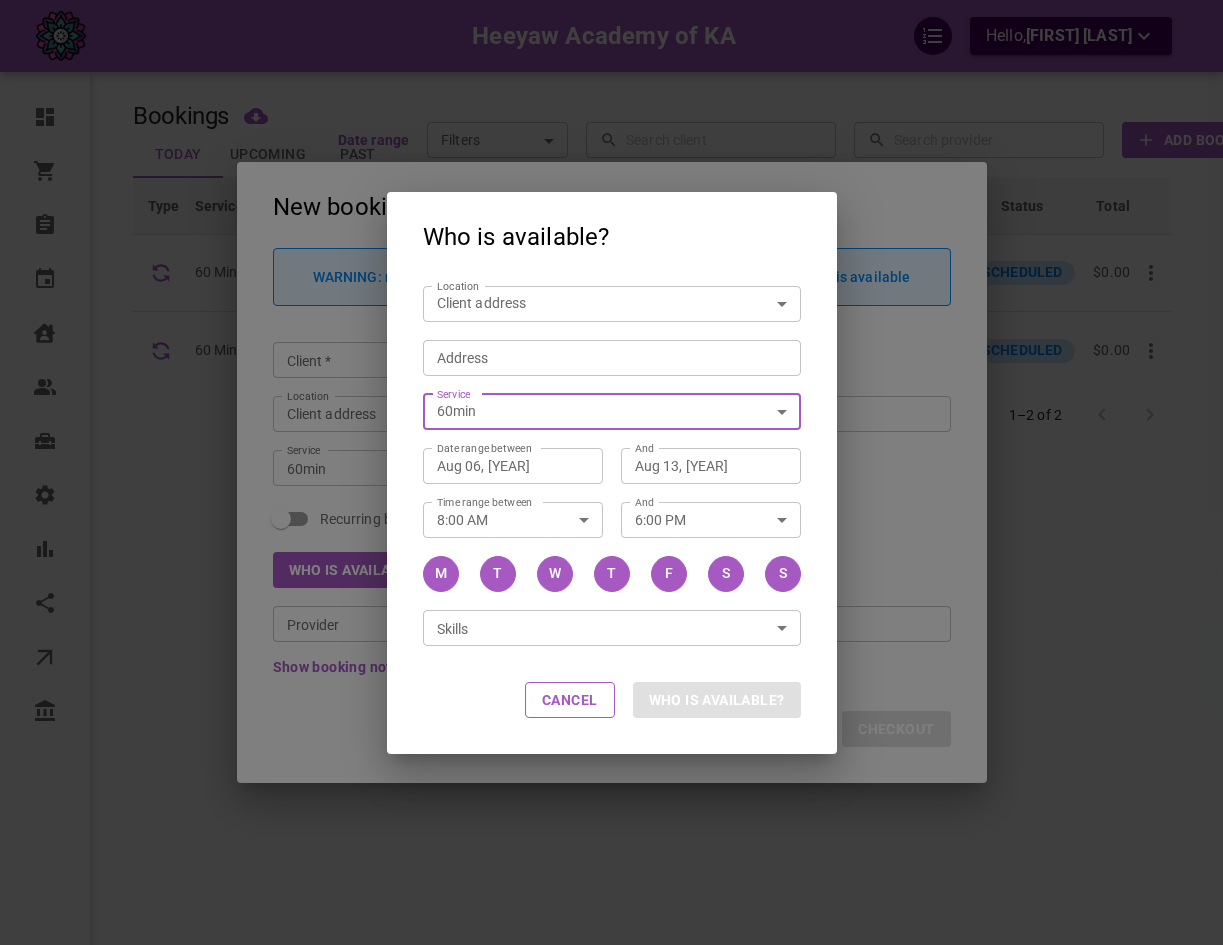 type on "[NUMBER] [STREET], [CITY], [STATE]" 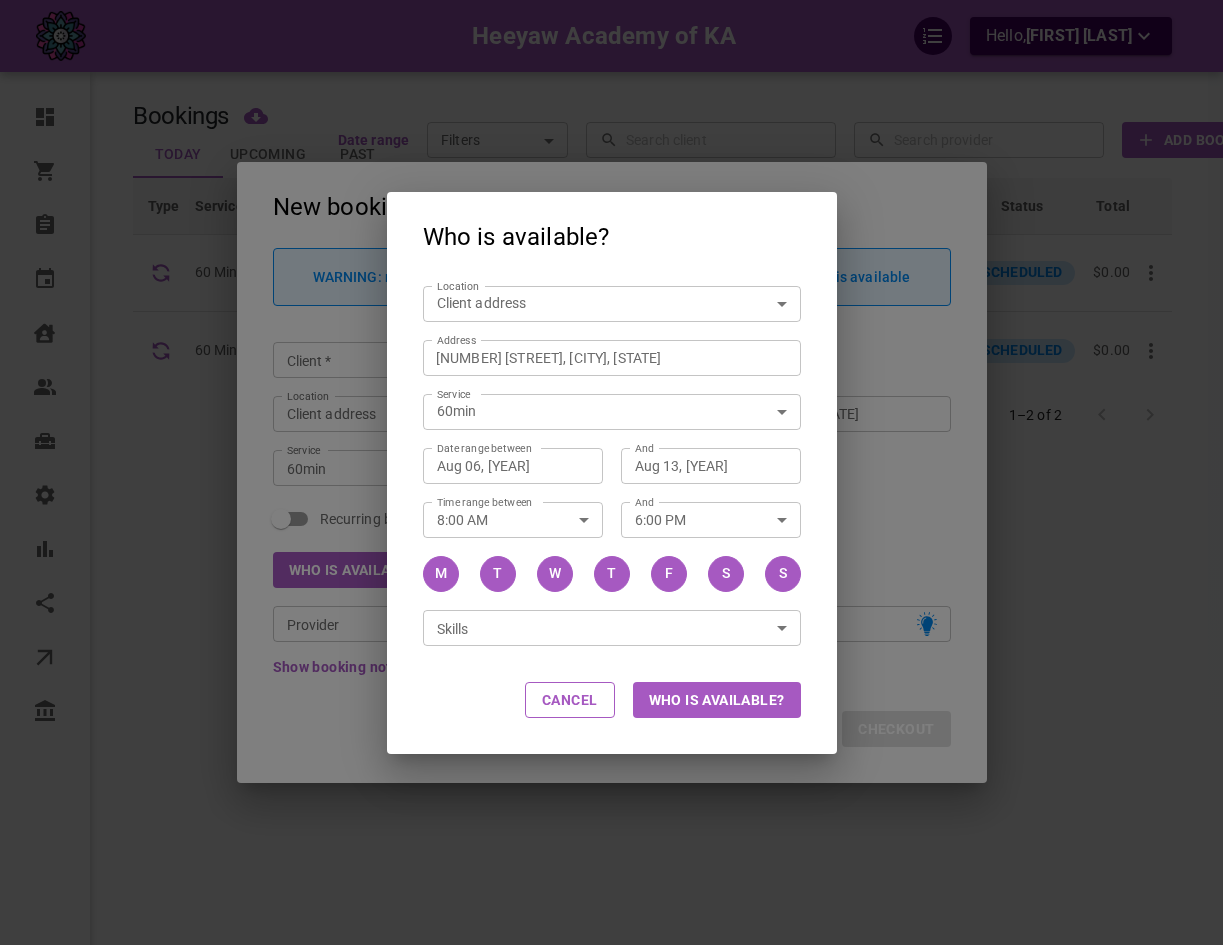 click on "Aug 06, [YEAR]" at bounding box center [513, 465] 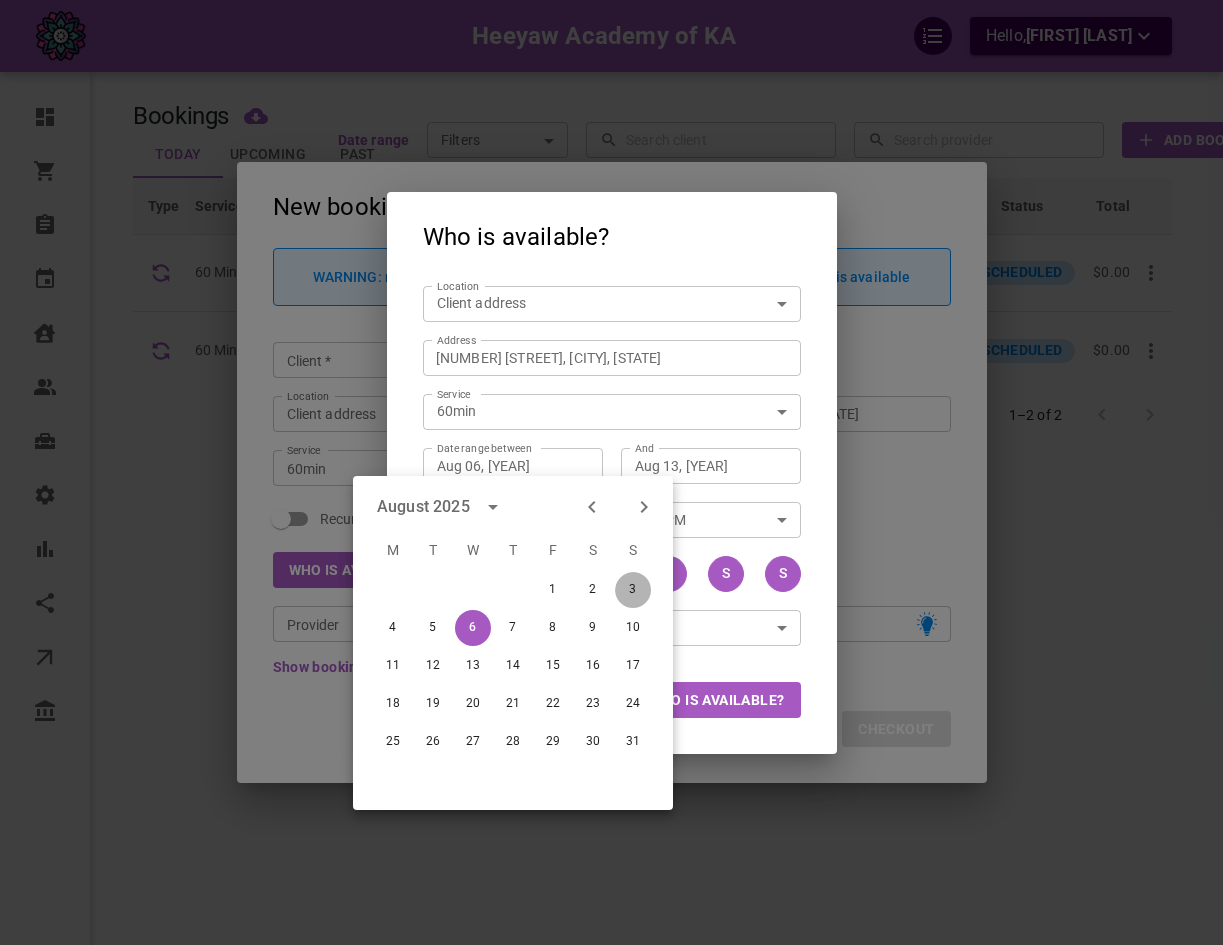 click on "3" at bounding box center (633, 590) 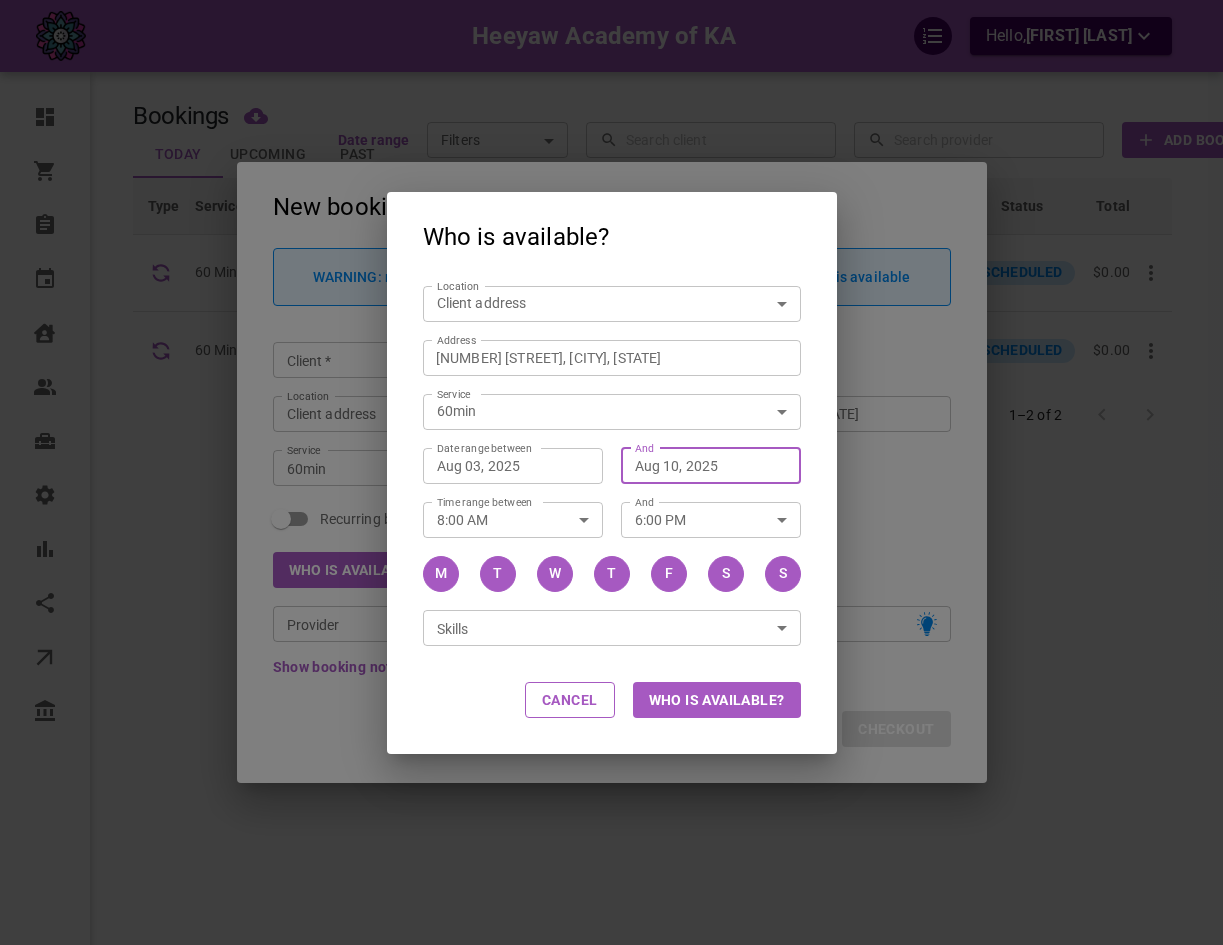 click on "Aug 10, 2025" at bounding box center (711, 465) 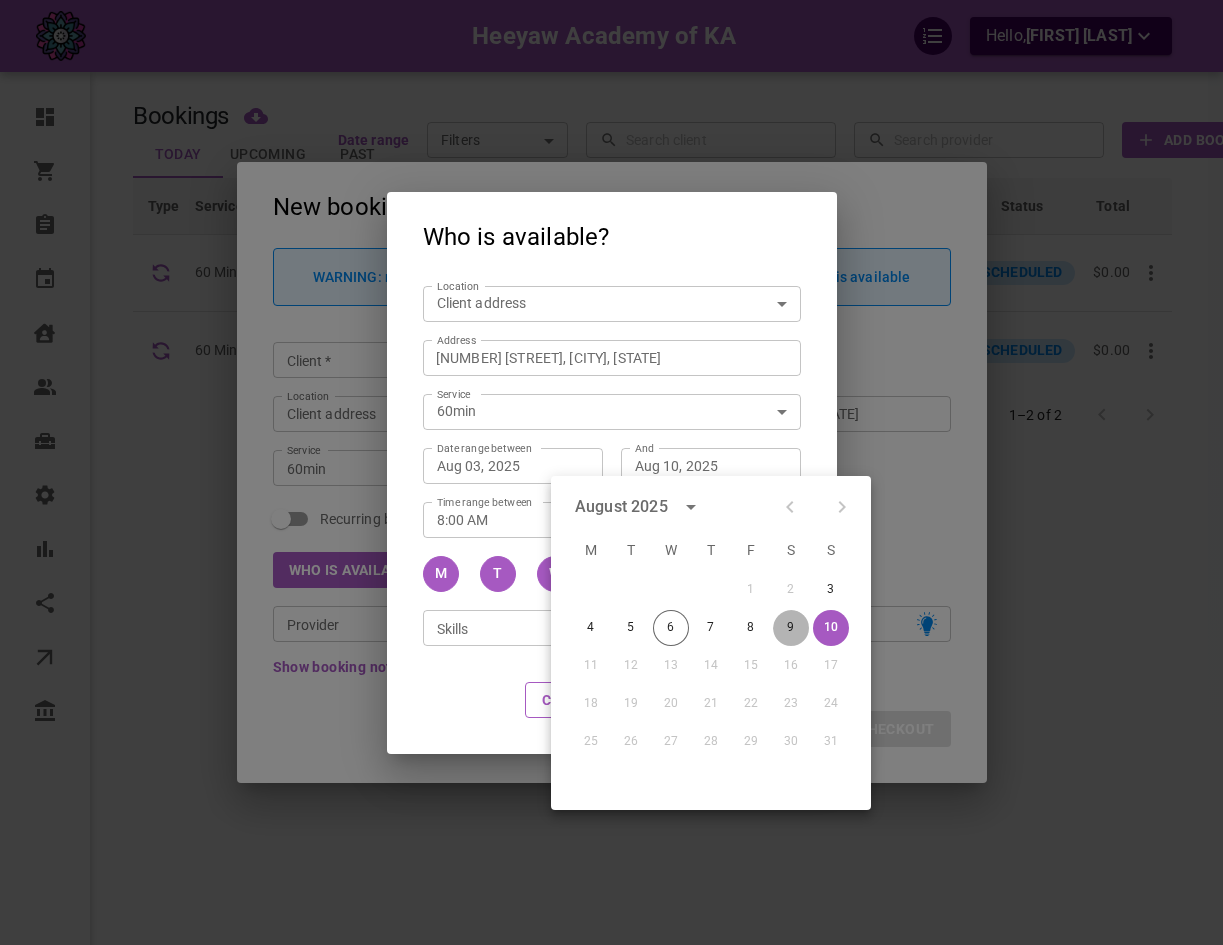 click on "9" at bounding box center [791, 628] 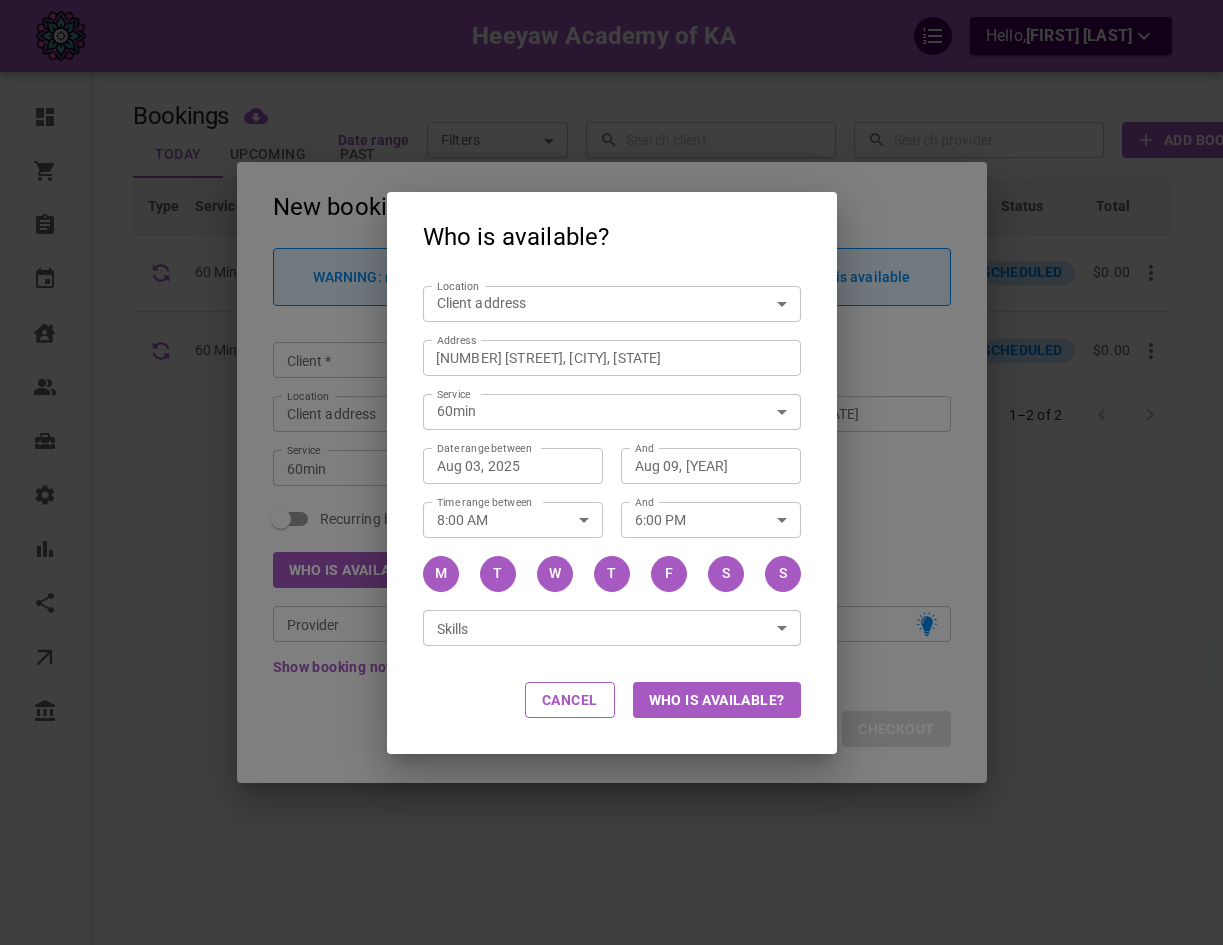 click on "Location Client address customerLocation Location Address [NUMBER] [STREET], [CITY], [STATE] Address Service 60min 63a87234-6192-4c31-8067-8decf6737b36 Service Date range between Aug 03, [YEAR] Date range between And Aug 09, [YEAR] And Time range between 8:00 AM Time range between And 6:00 PM And M T W T F S S Skills ​ Skills" at bounding box center [612, 463] 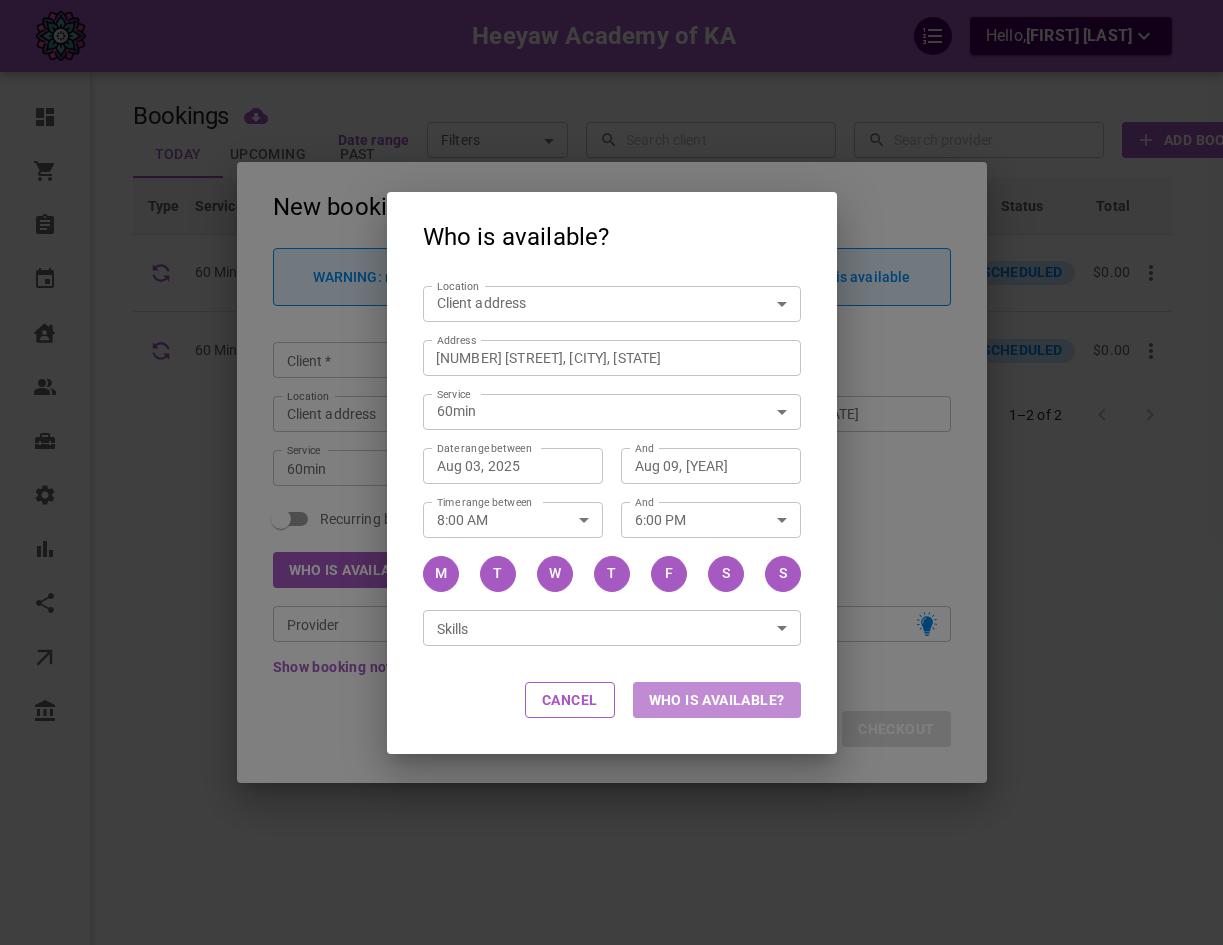 click on "Who is available?" at bounding box center [717, 700] 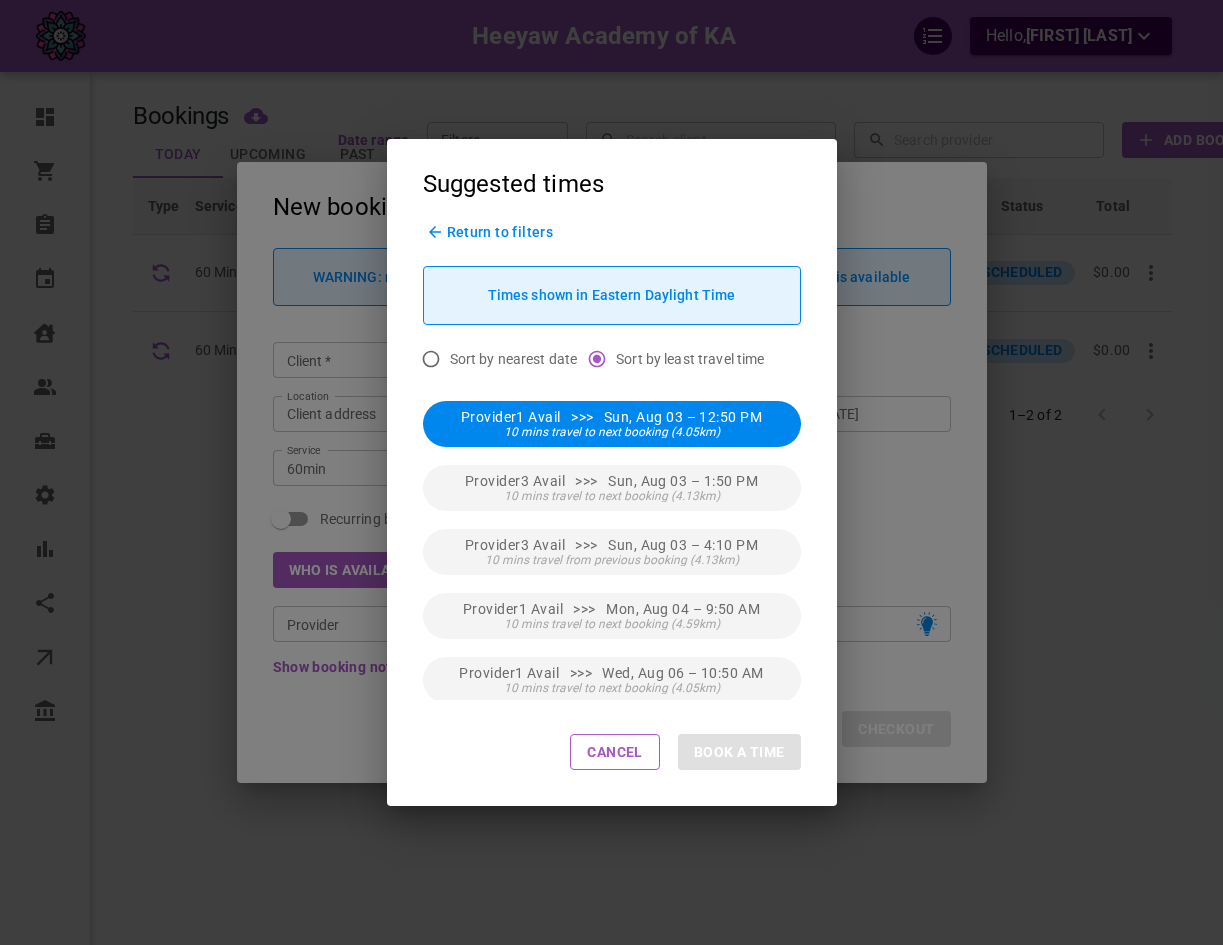 scroll, scrollTop: 0, scrollLeft: 0, axis: both 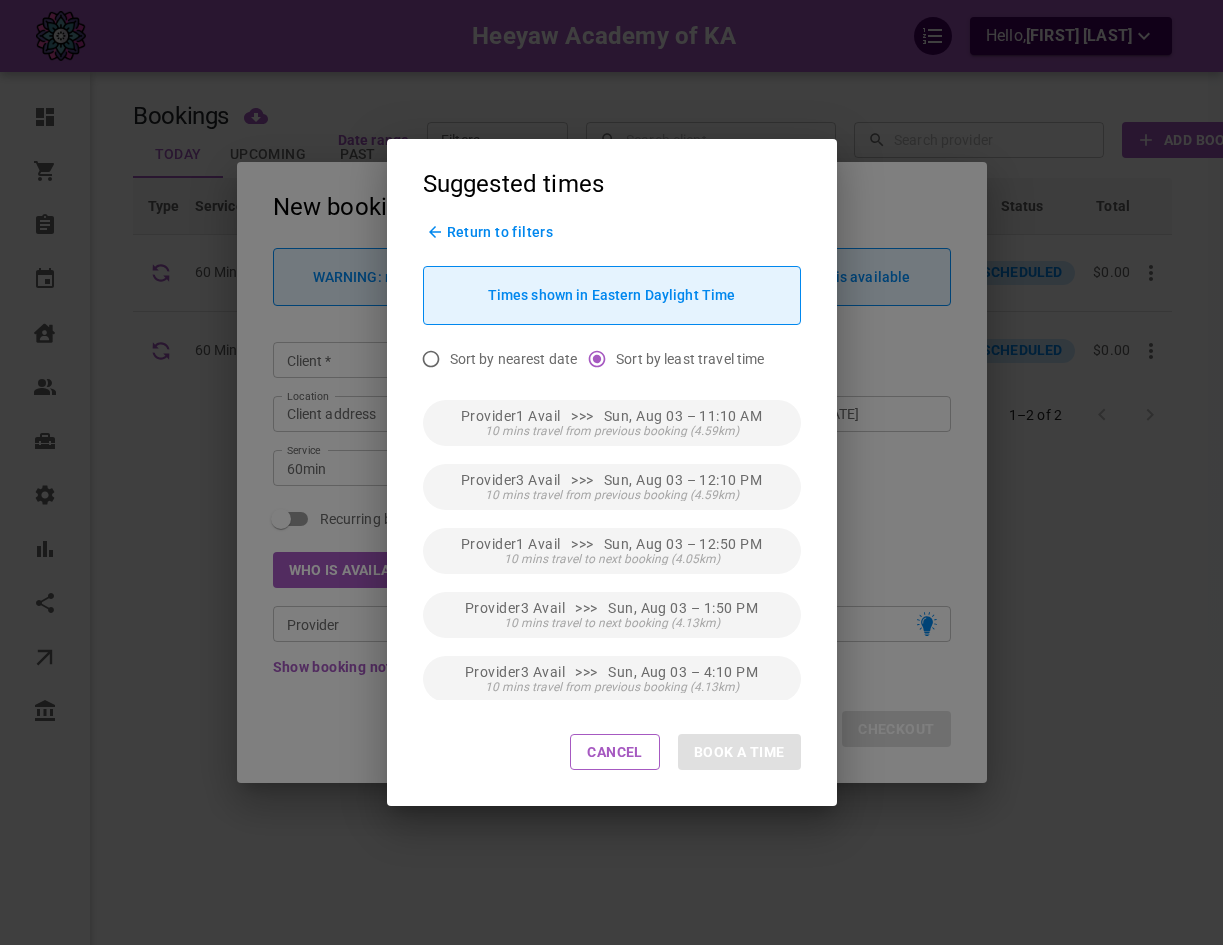 click on "Sort by nearest date" at bounding box center [514, 359] 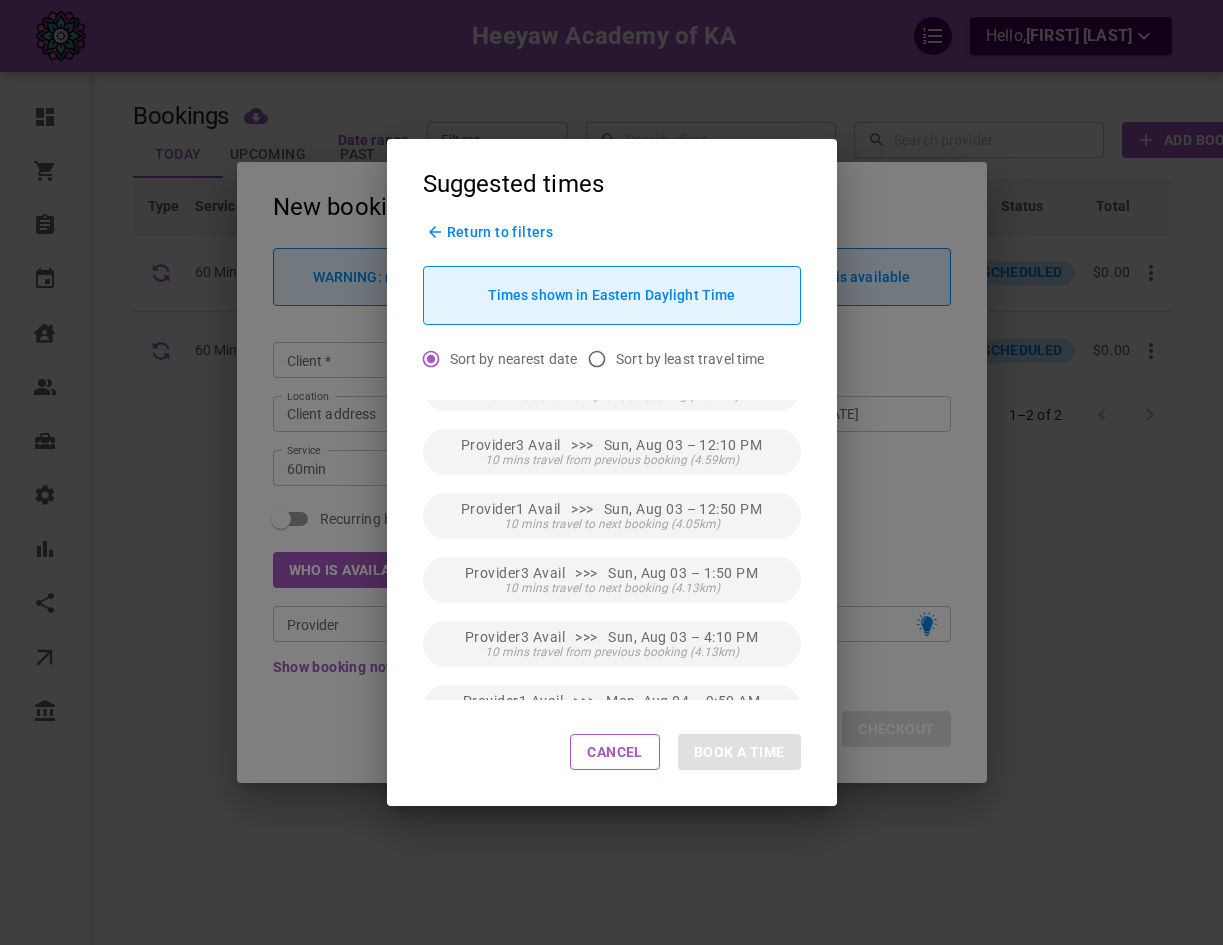 scroll, scrollTop: 0, scrollLeft: 0, axis: both 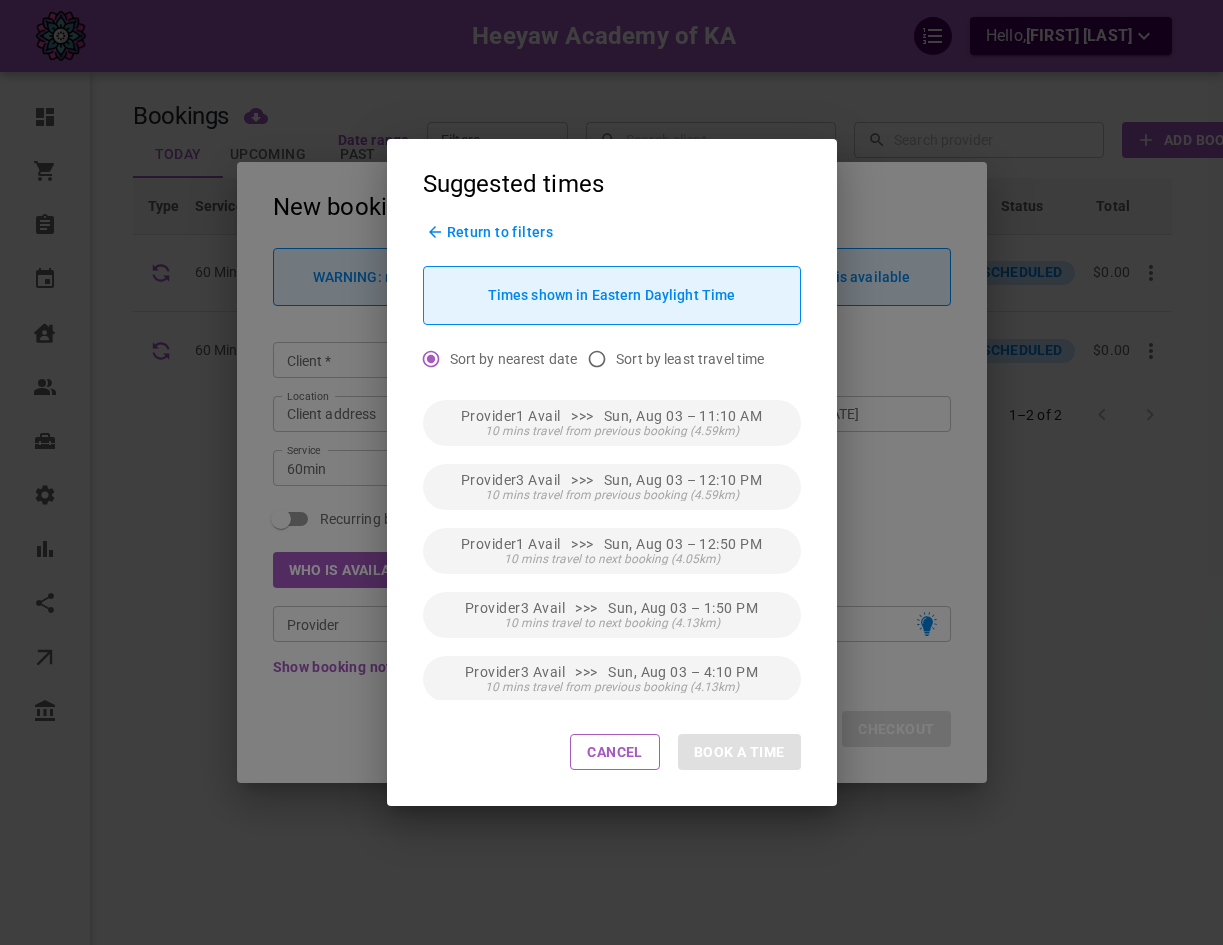 click on "Sort by least travel time" at bounding box center (597, 359) 